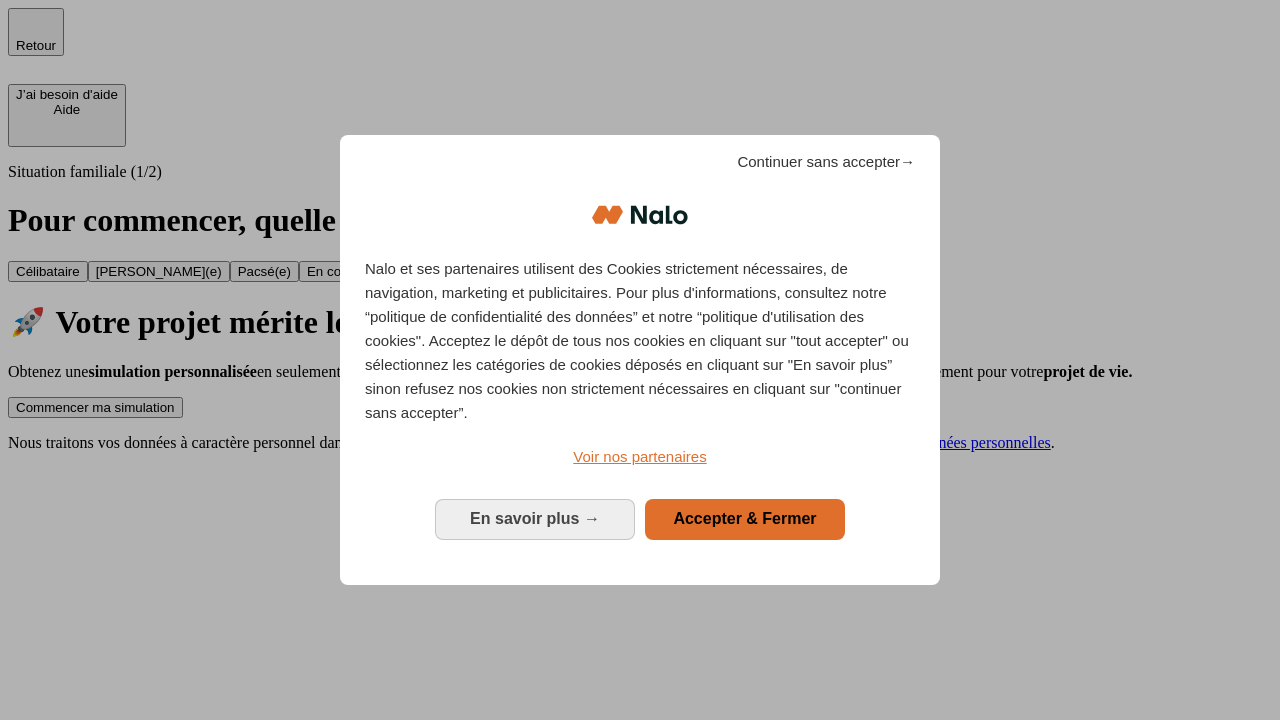 scroll, scrollTop: 0, scrollLeft: 0, axis: both 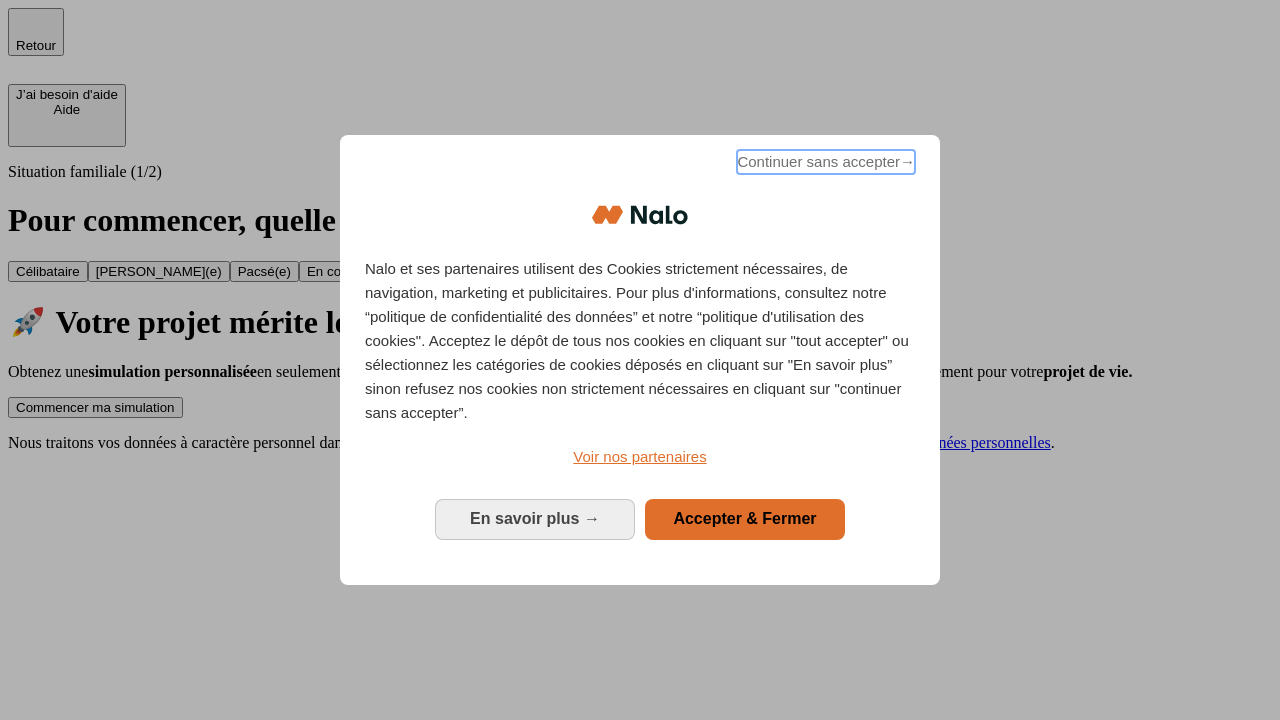 click on "Continuer sans accepter  →" at bounding box center [826, 162] 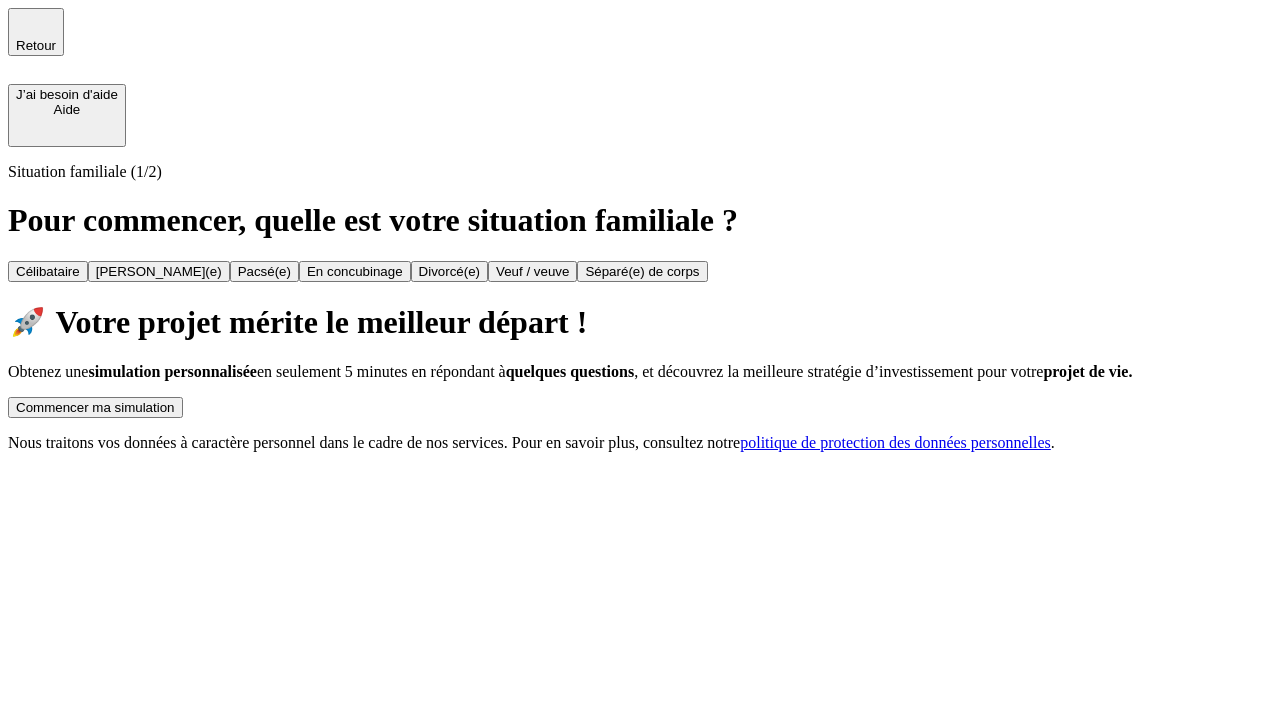 click on "Commencer ma simulation" at bounding box center (95, 407) 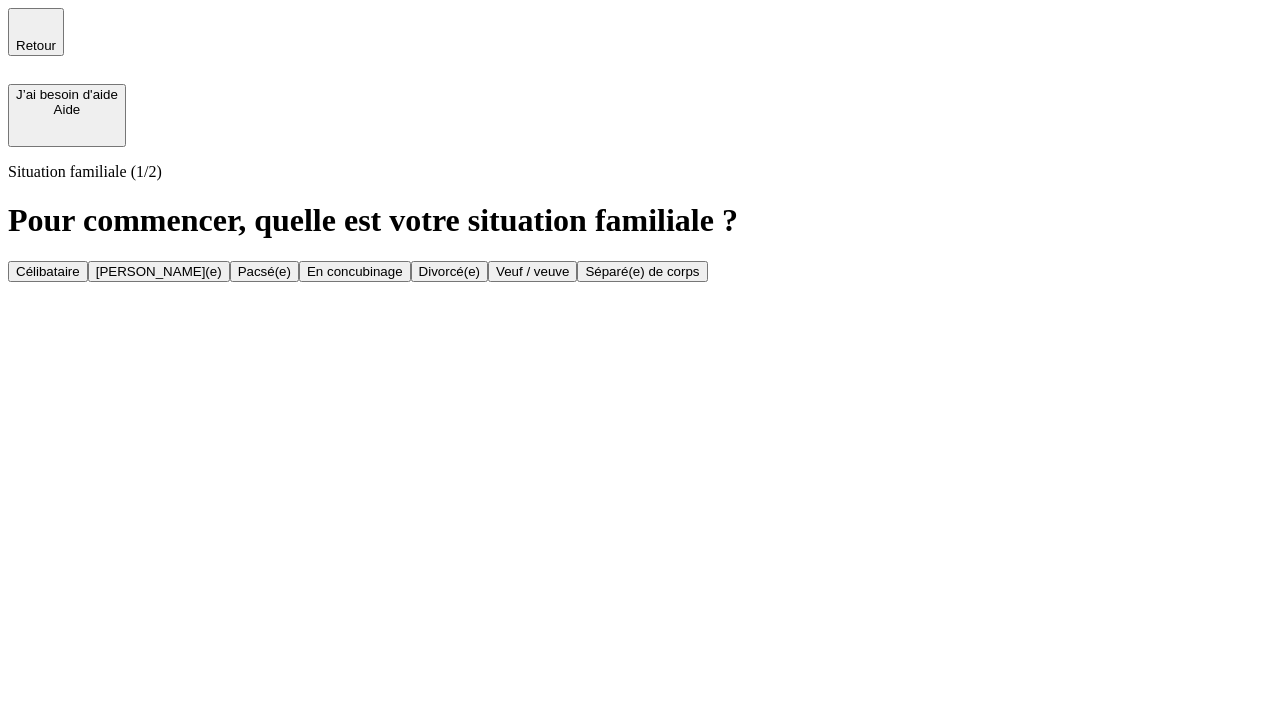 click on "Veuf / veuve" at bounding box center (532, 271) 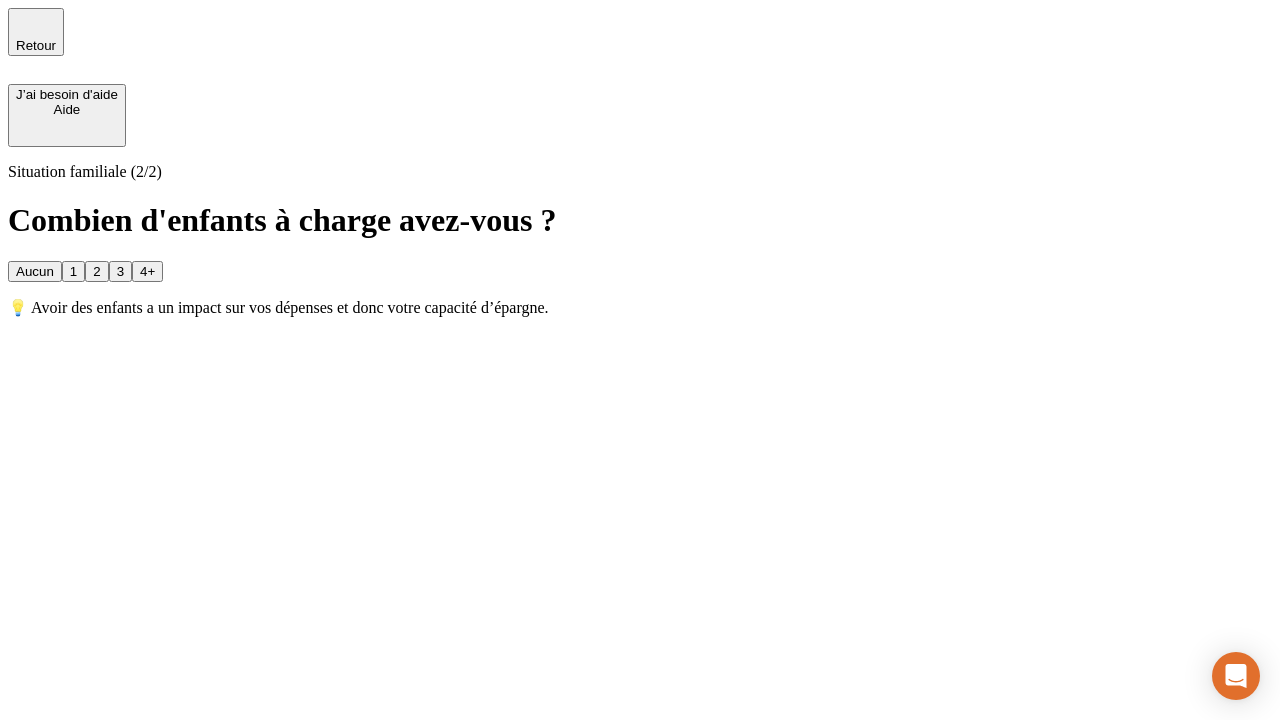 click on "Aucun" at bounding box center (35, 271) 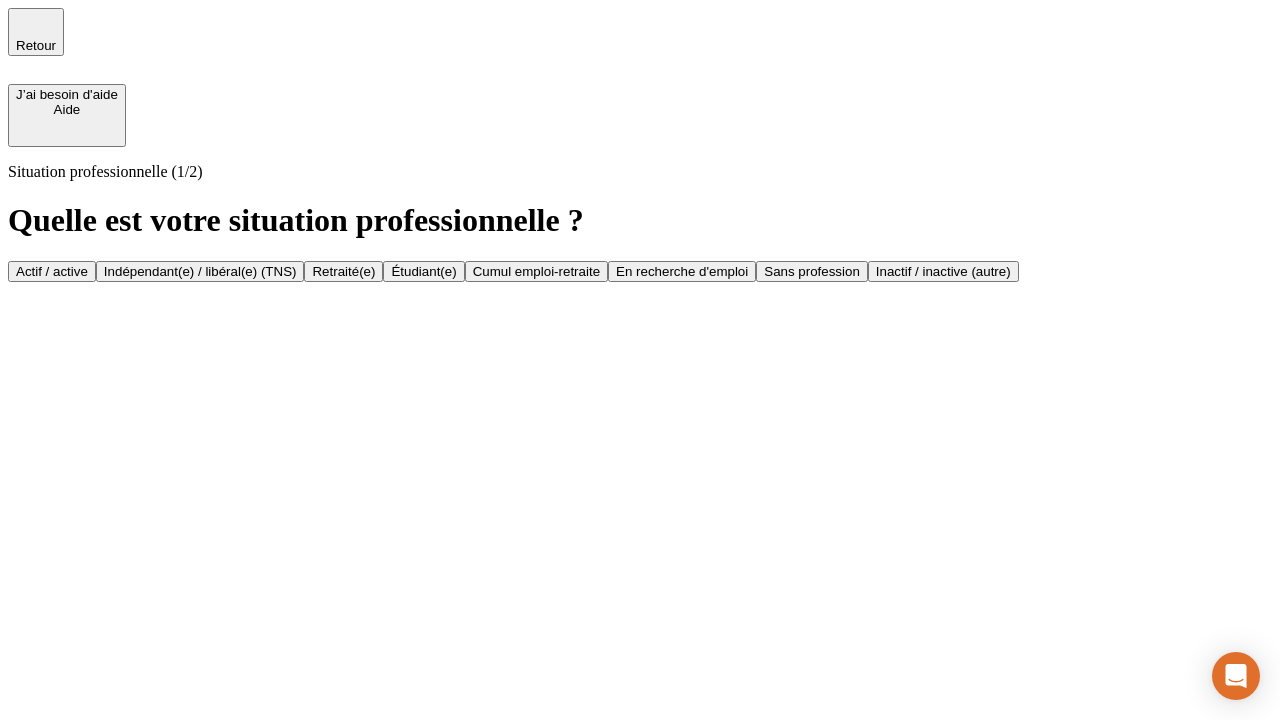 click on "Retraité(e)" at bounding box center (343, 271) 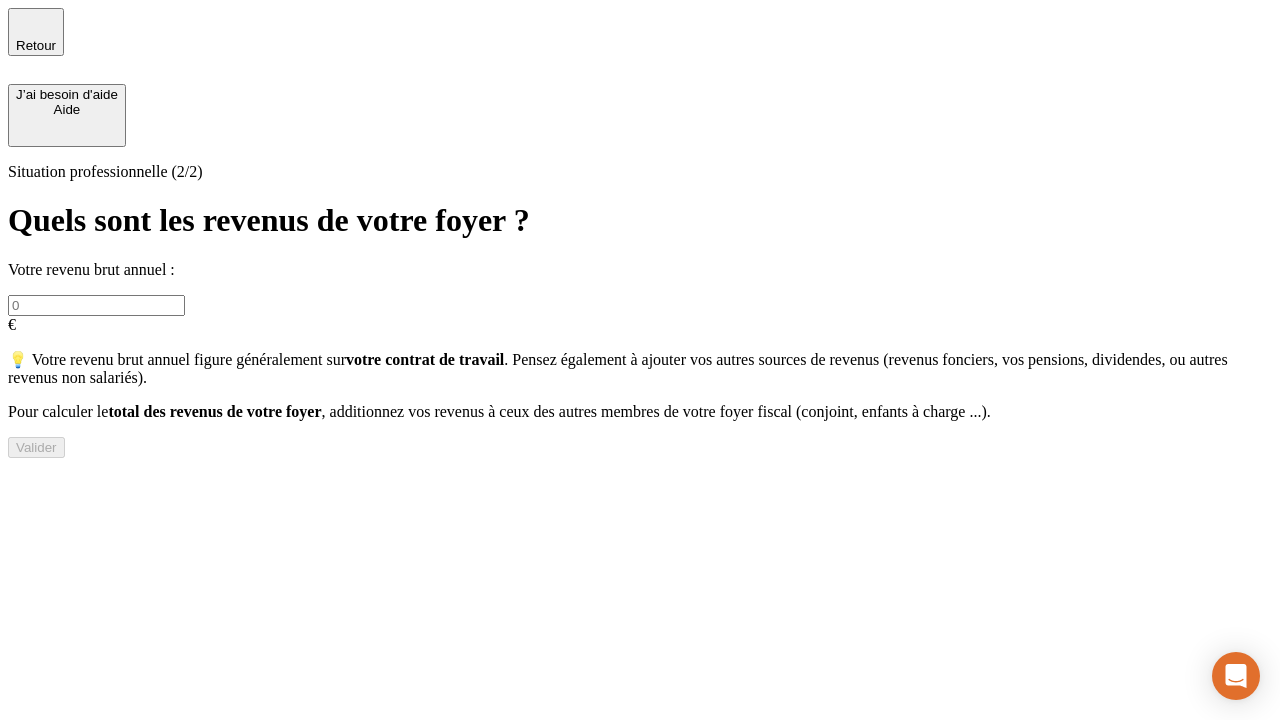 click at bounding box center [96, 305] 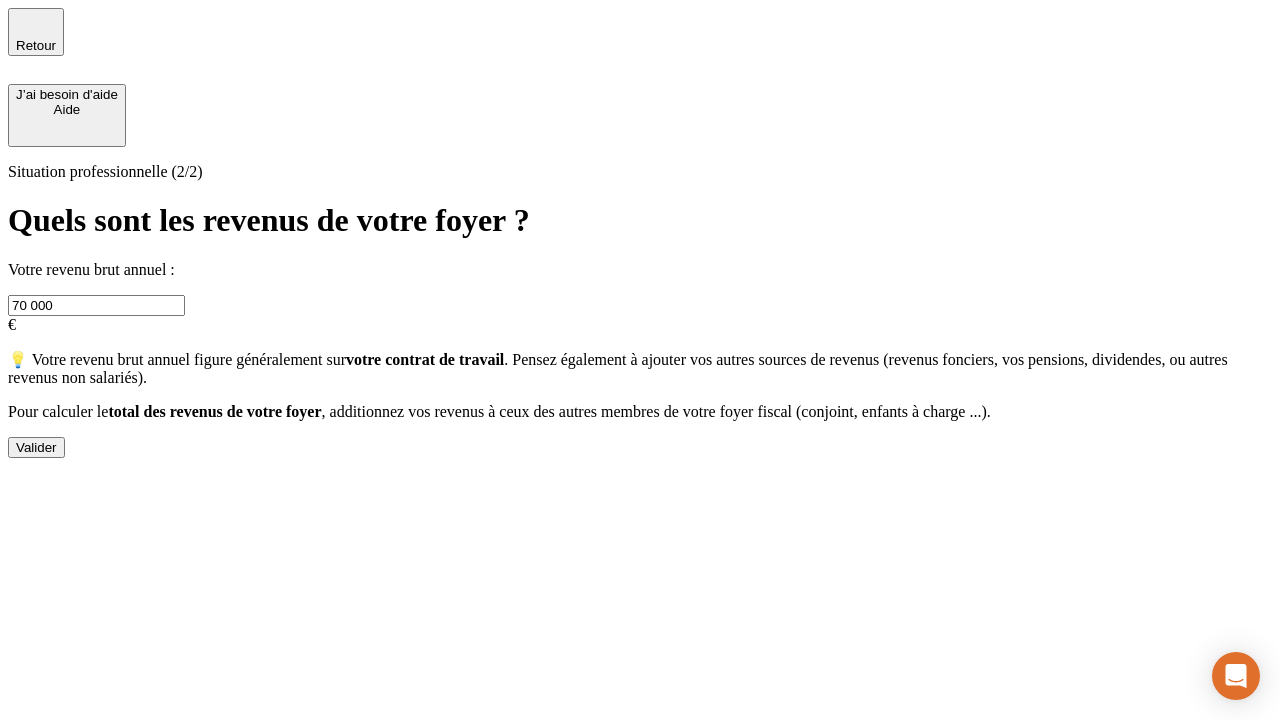click on "Valider" at bounding box center (36, 447) 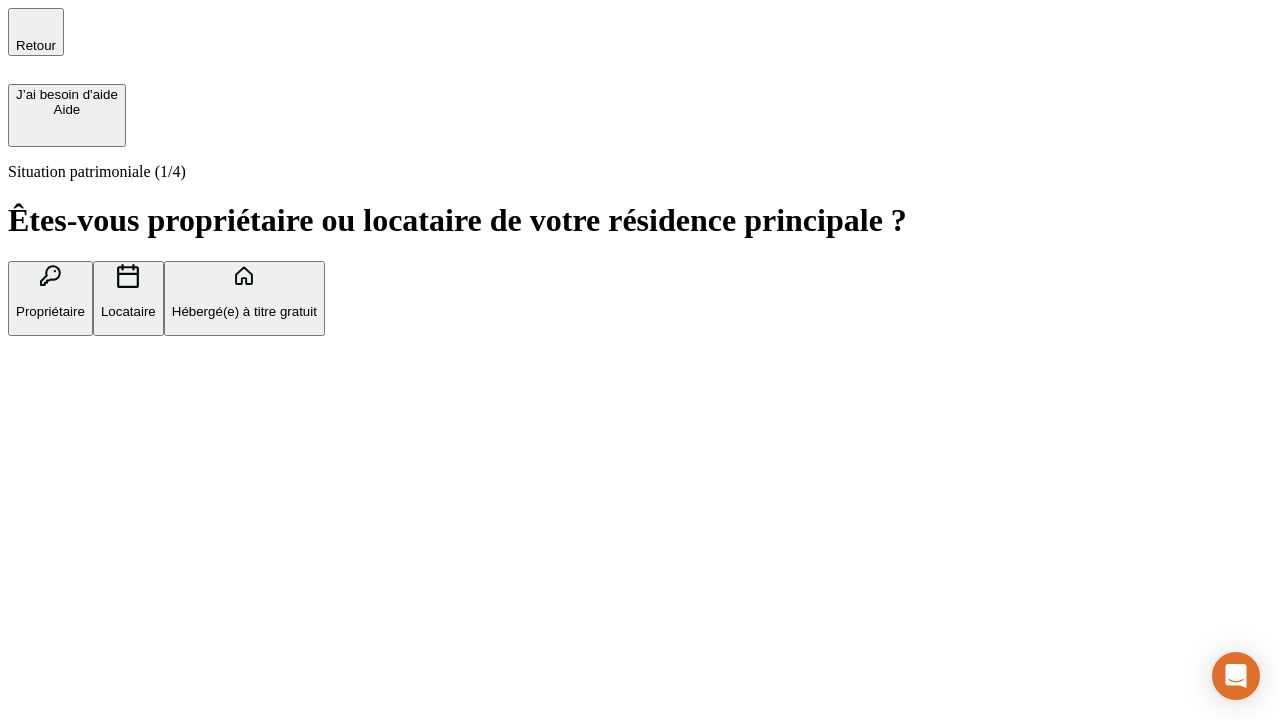 click on "Locataire" at bounding box center (128, 311) 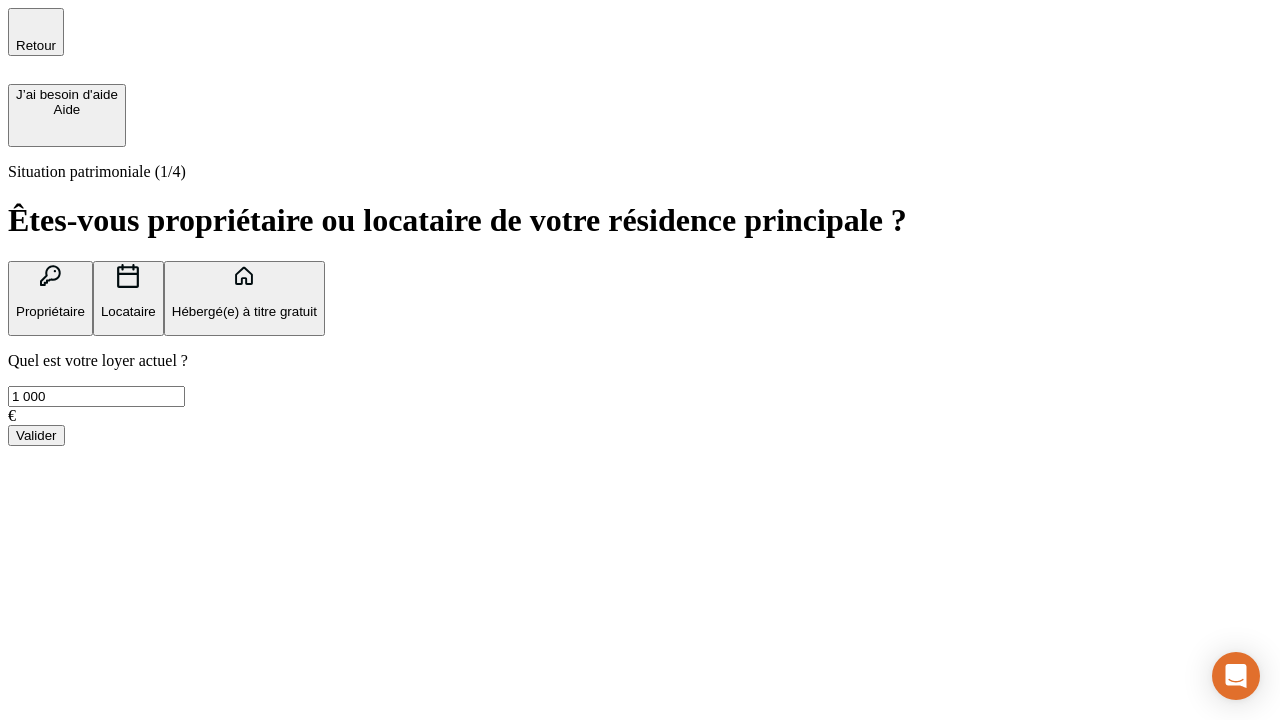 type on "1 000" 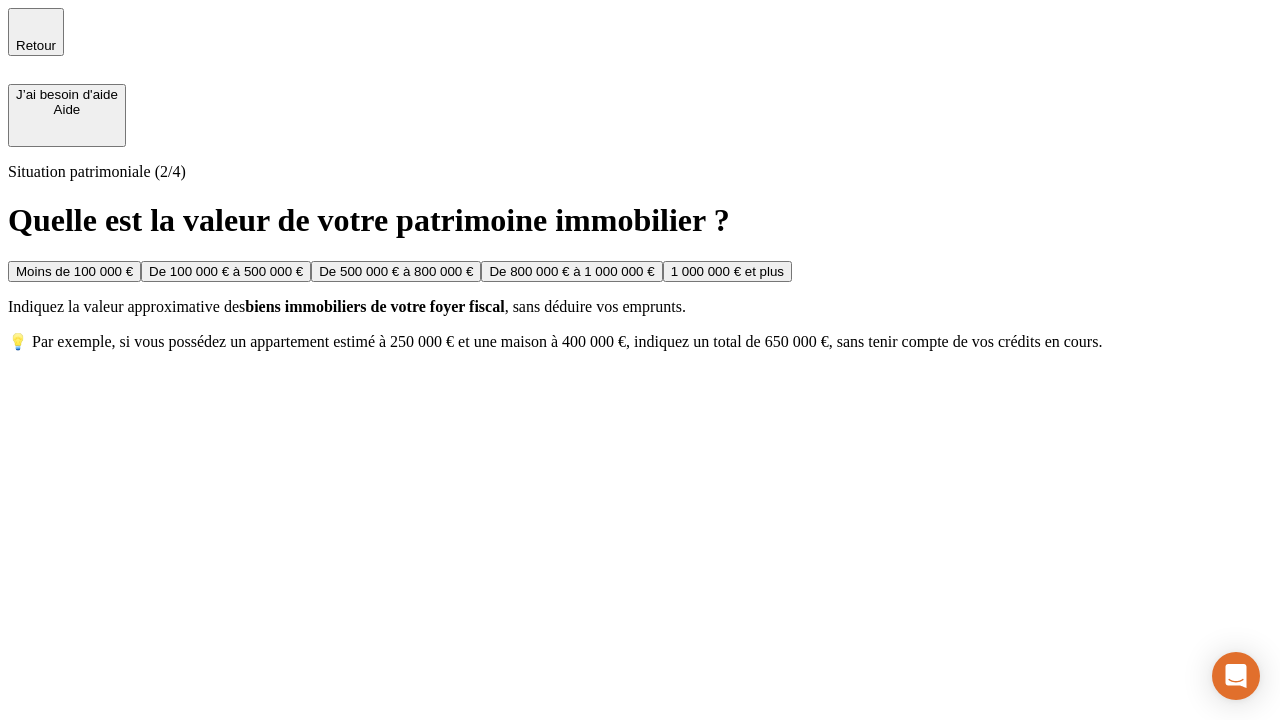 click on "De 500 000 € à 800 000 €" at bounding box center (396, 271) 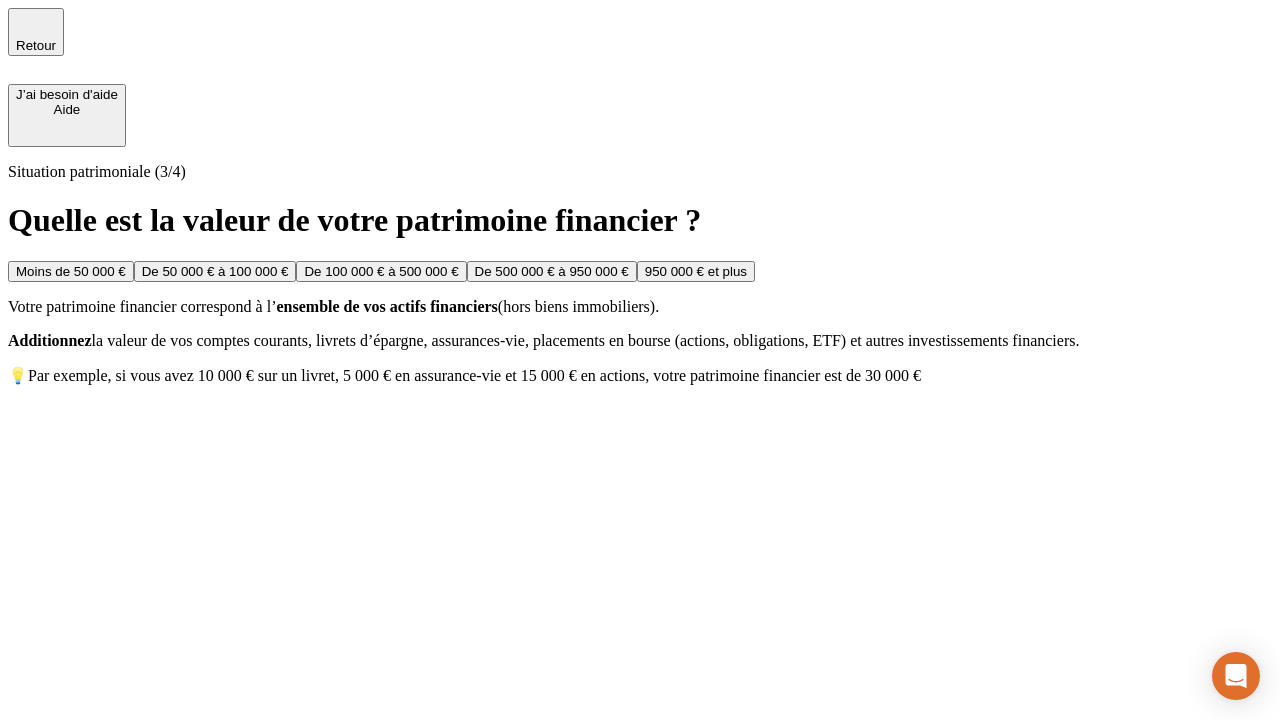 click on "Moins de 50 000 €" at bounding box center [71, 271] 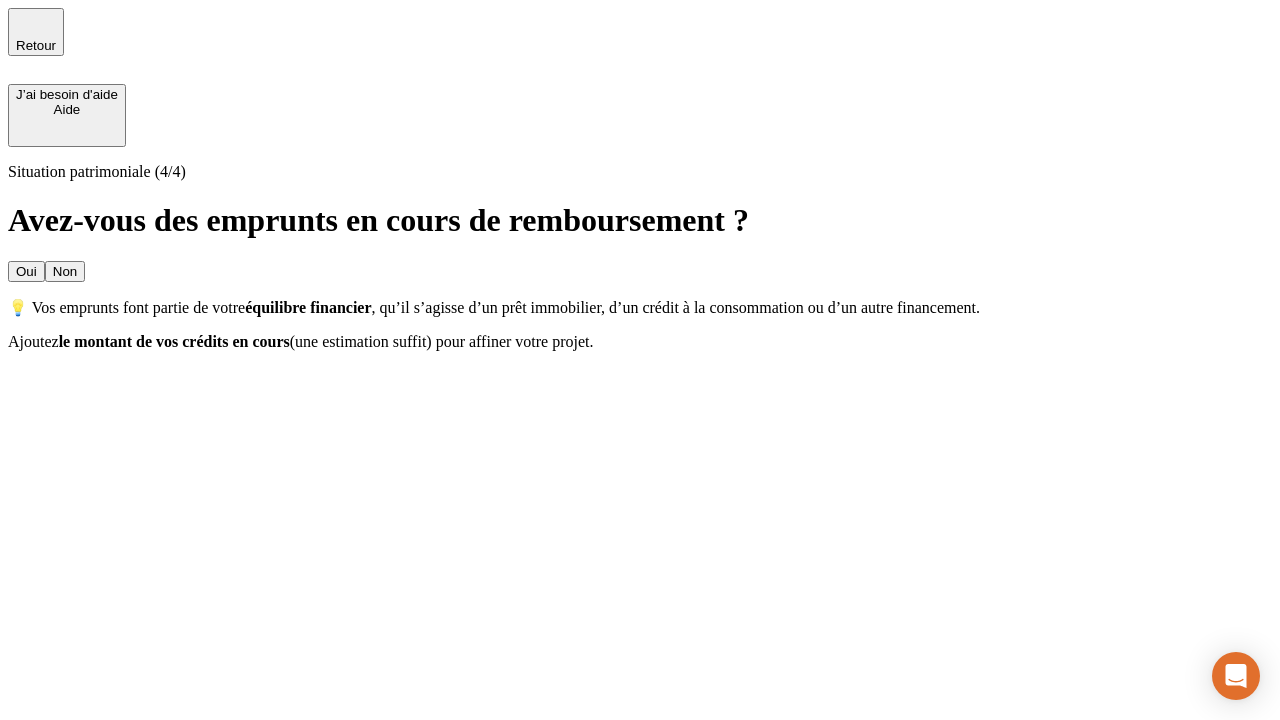 click on "Oui" at bounding box center (26, 271) 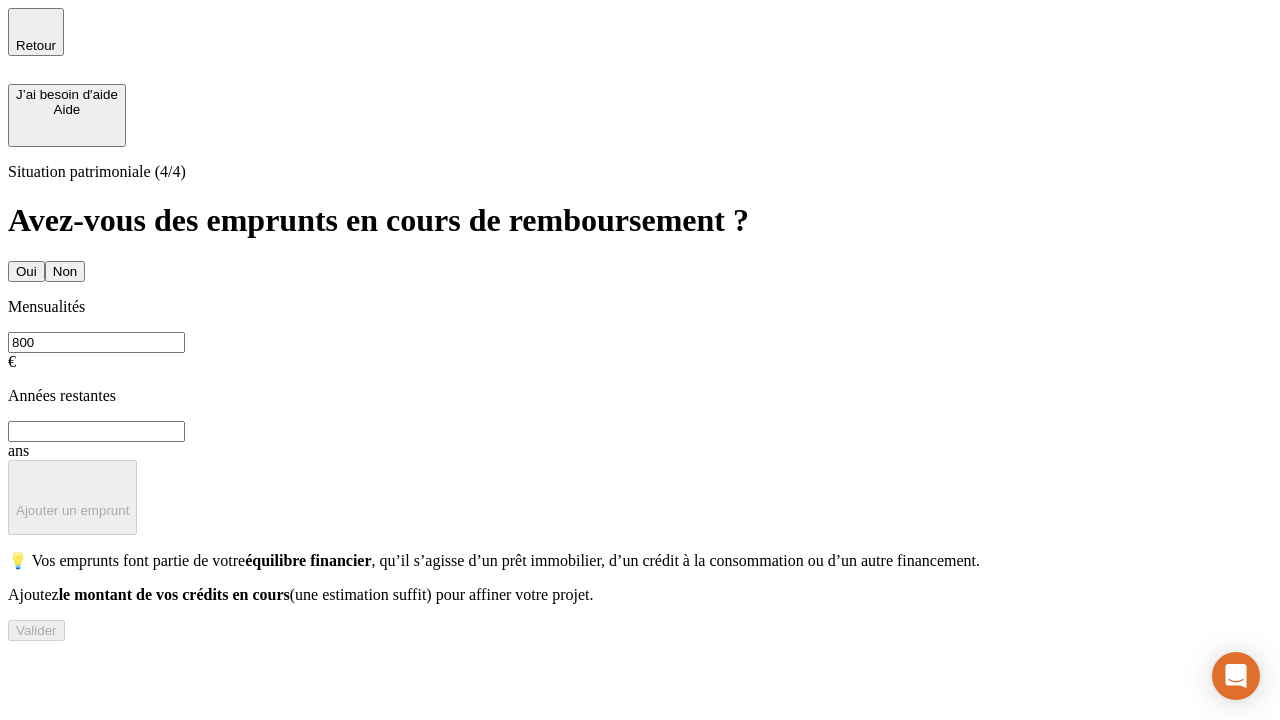type on "800" 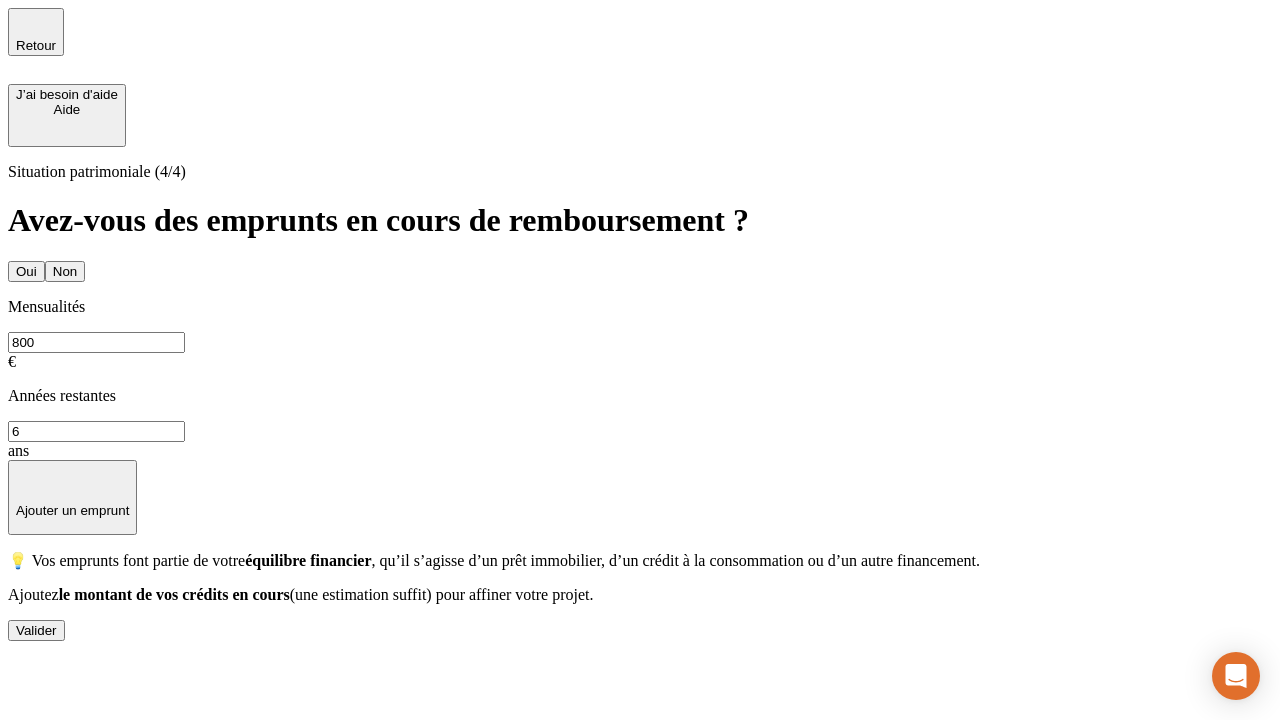 type on "6" 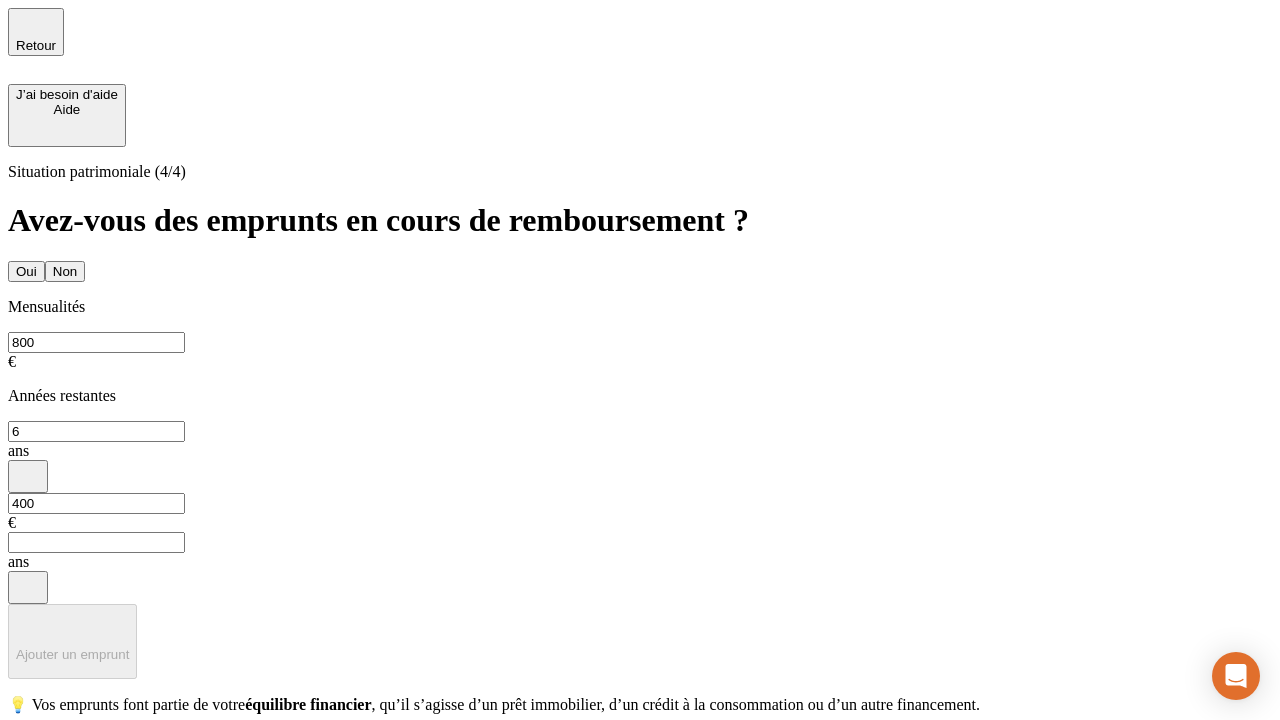 type on "400" 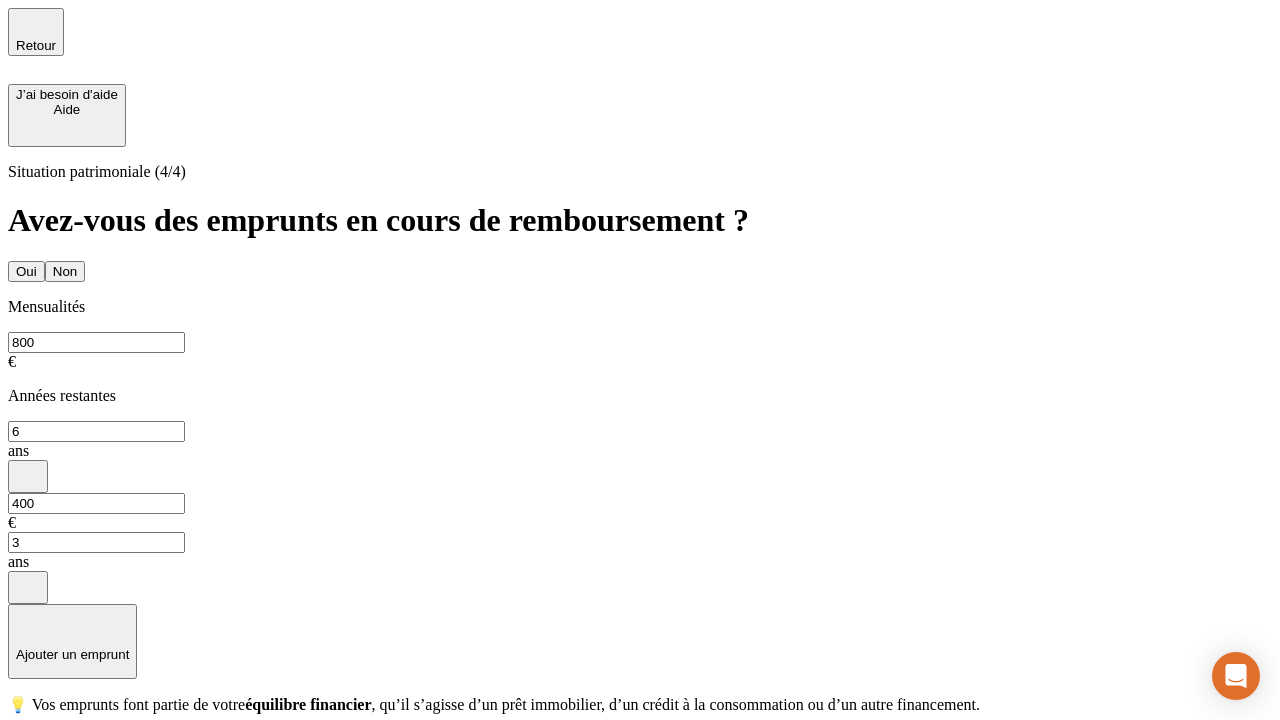 click on "Valider" at bounding box center (36, 774) 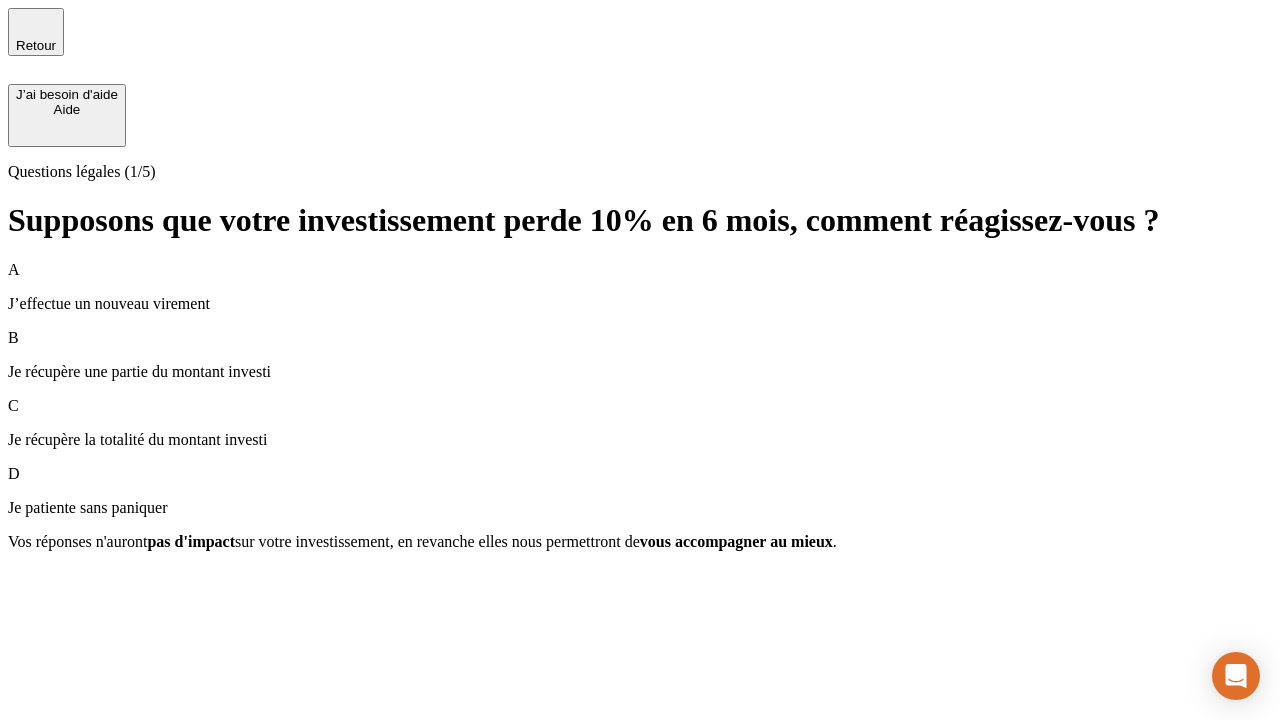 click on "Je récupère une partie du montant investi" at bounding box center [640, 372] 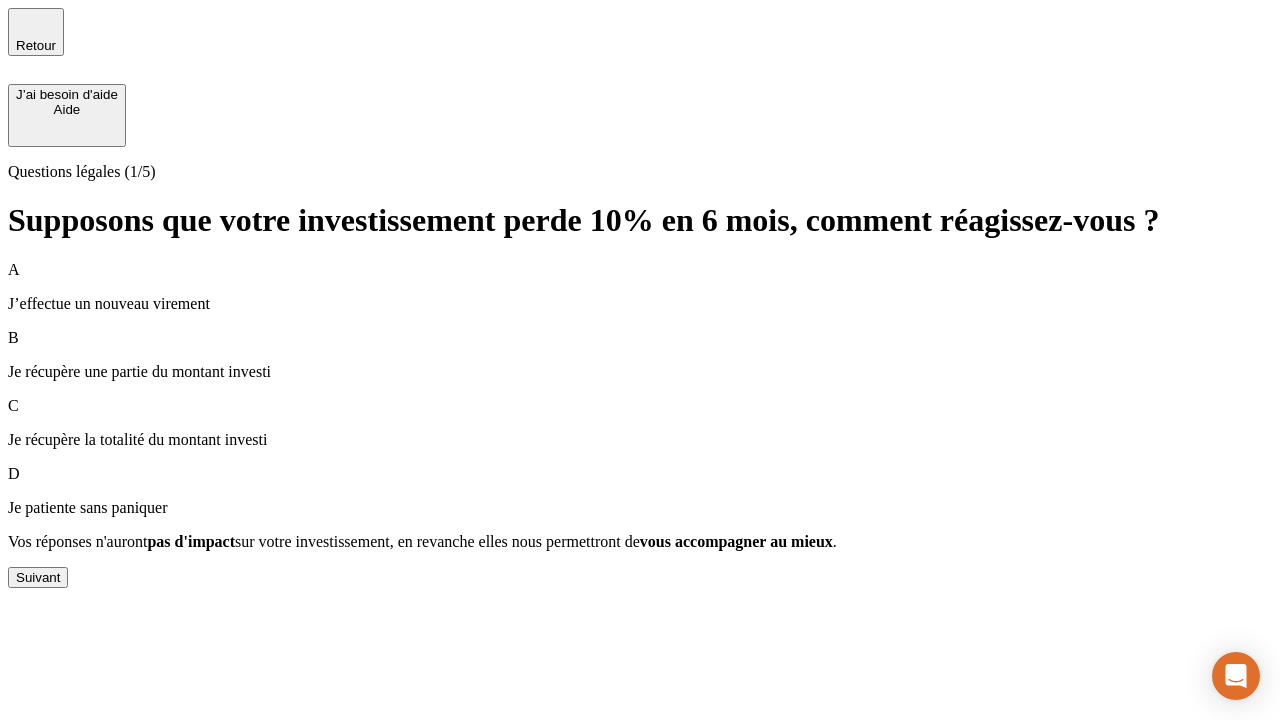 click on "Suivant" at bounding box center [38, 577] 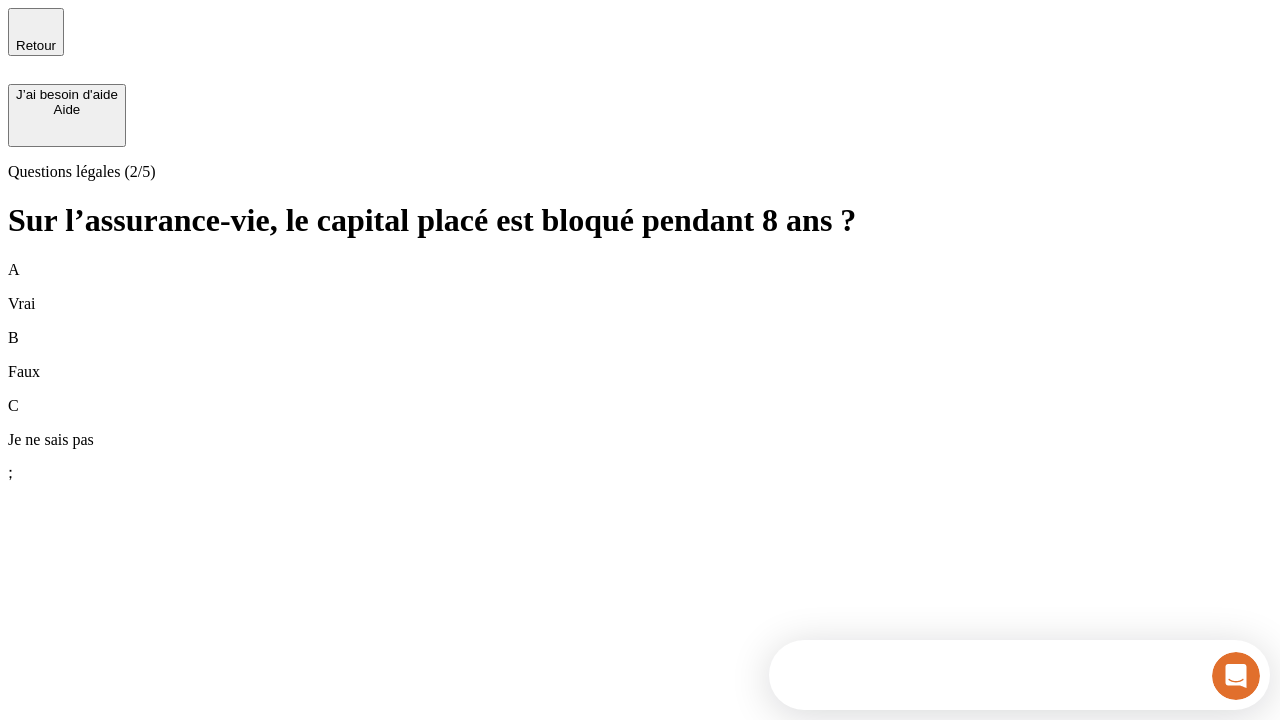 scroll, scrollTop: 0, scrollLeft: 0, axis: both 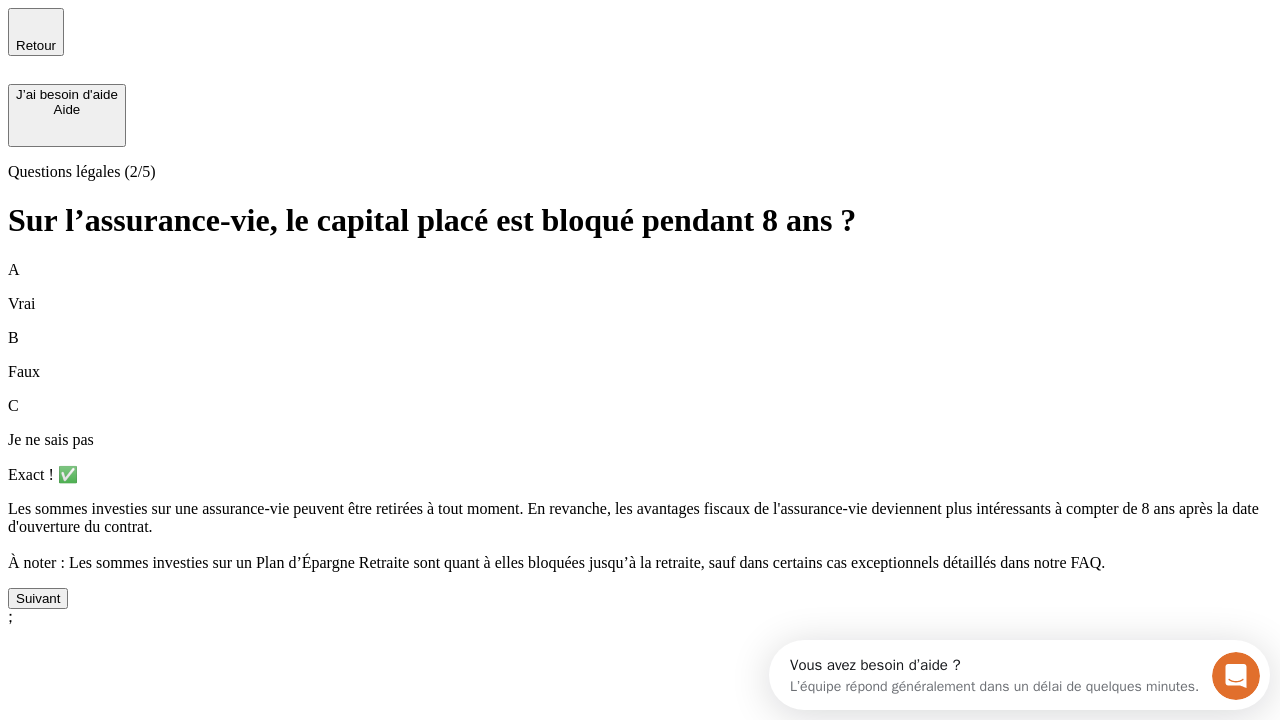 click on "Suivant" at bounding box center (38, 598) 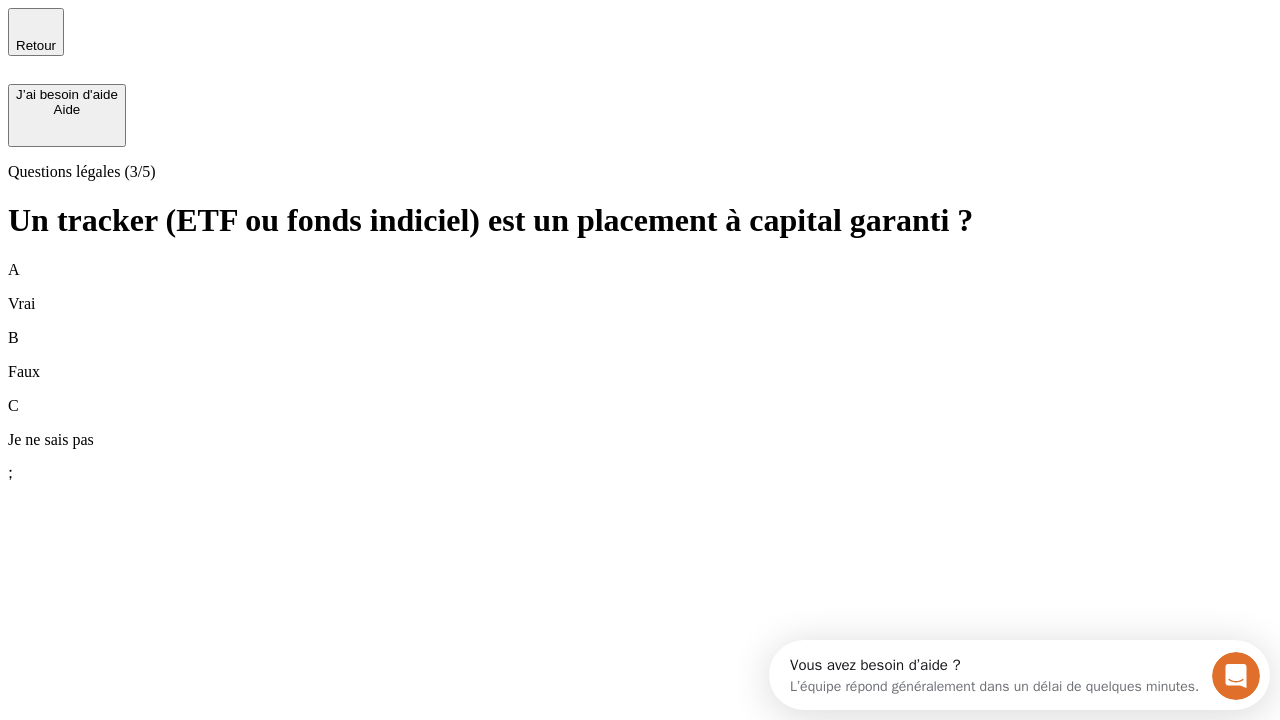 click on "B Faux" at bounding box center [640, 355] 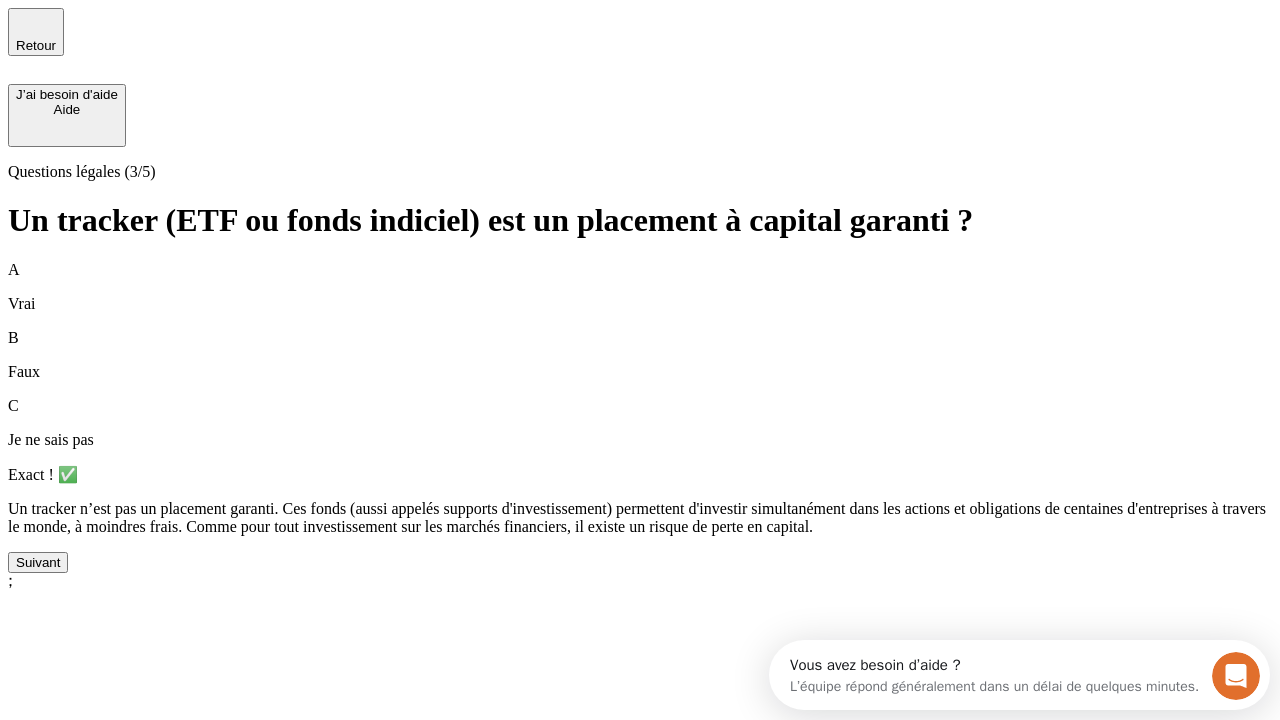 click on "Suivant" at bounding box center [38, 562] 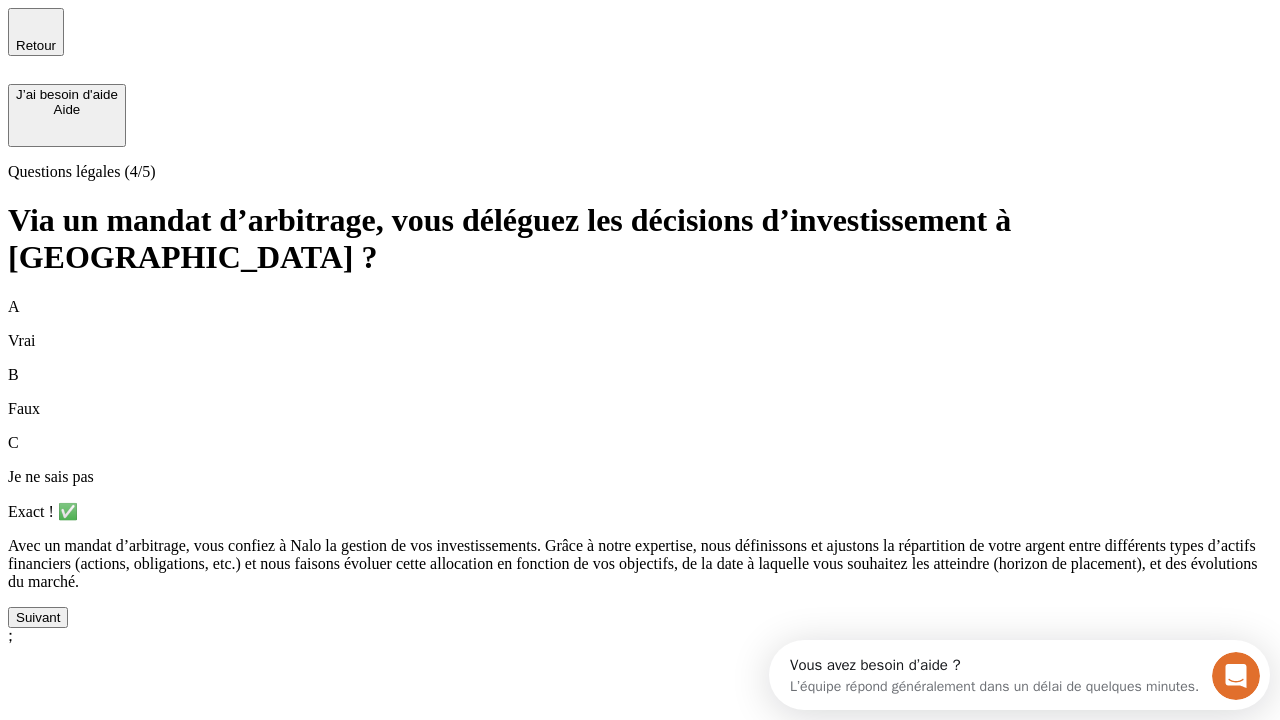 click on "Suivant" at bounding box center [38, 617] 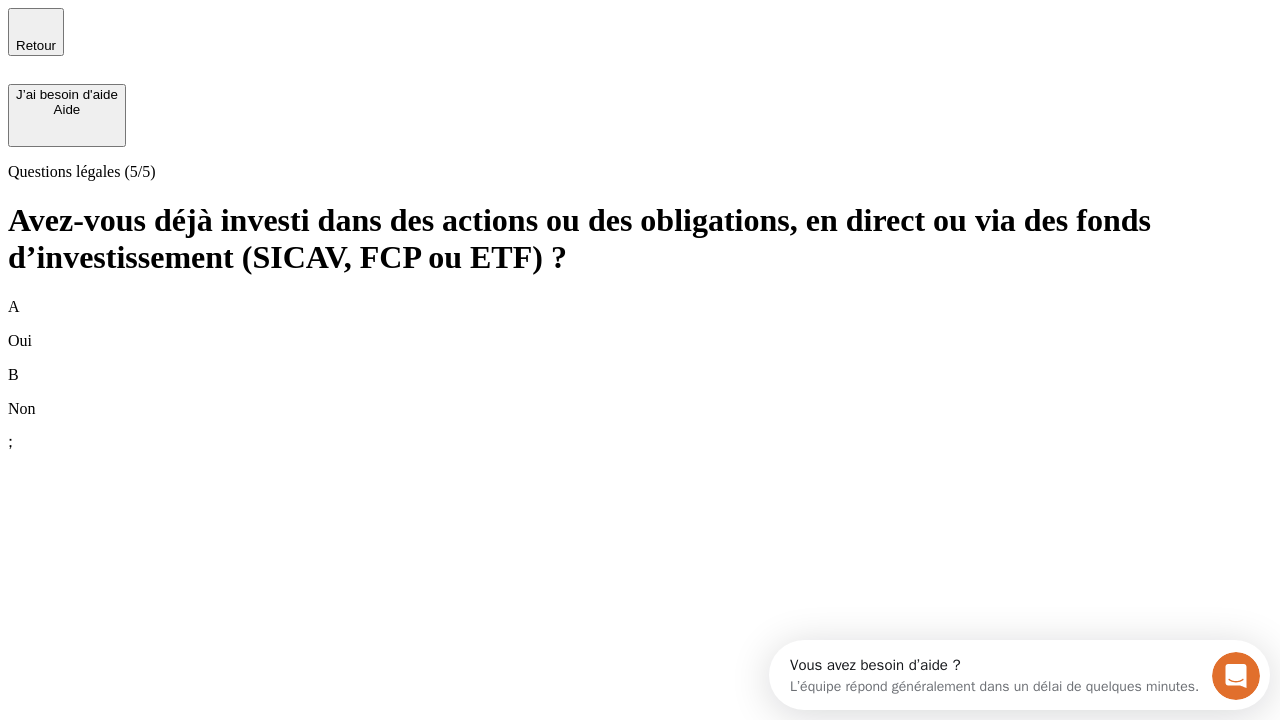 click on "B Non" at bounding box center [640, 392] 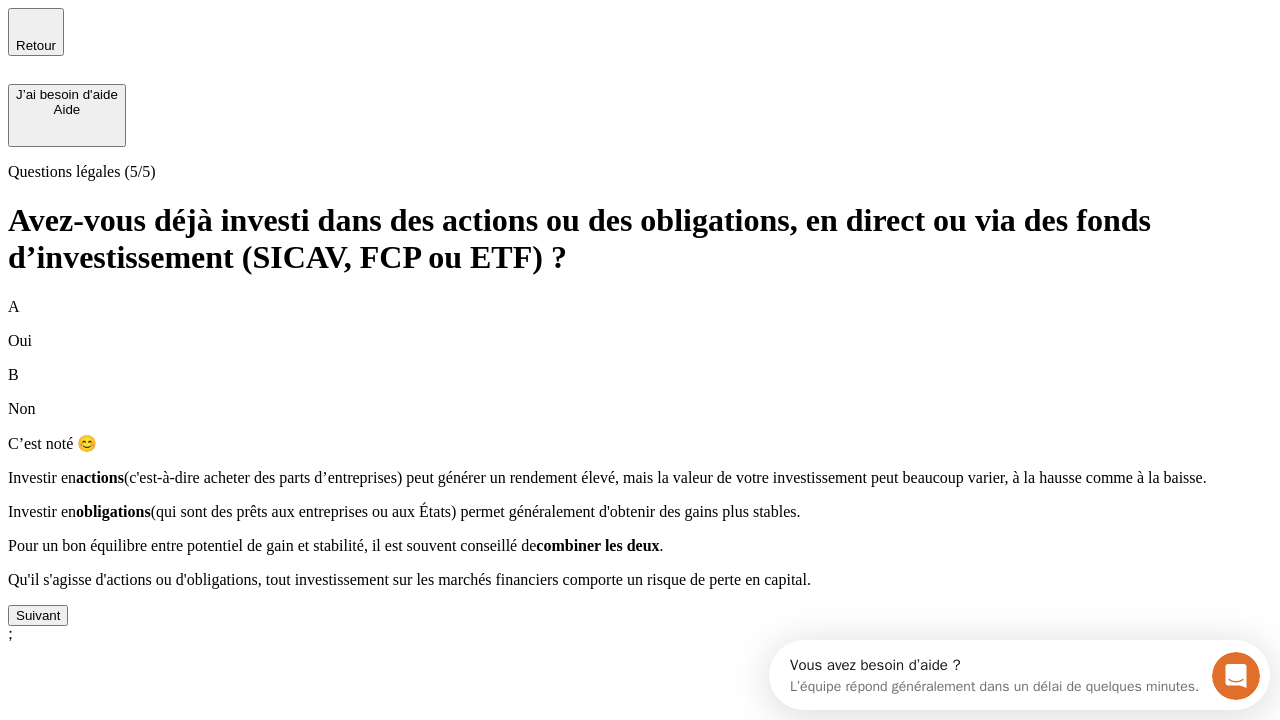 click on "Suivant" at bounding box center (38, 615) 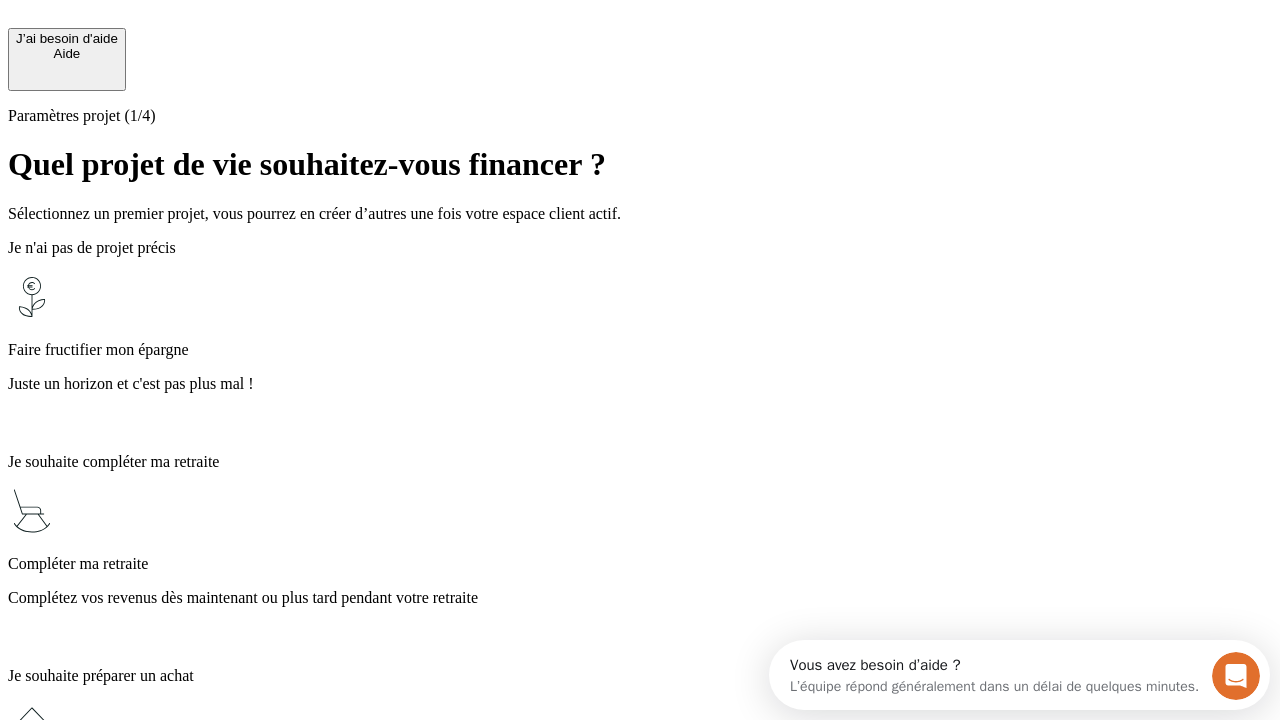 click on "Juste un horizon et c'est pas plus mal !" at bounding box center (640, 384) 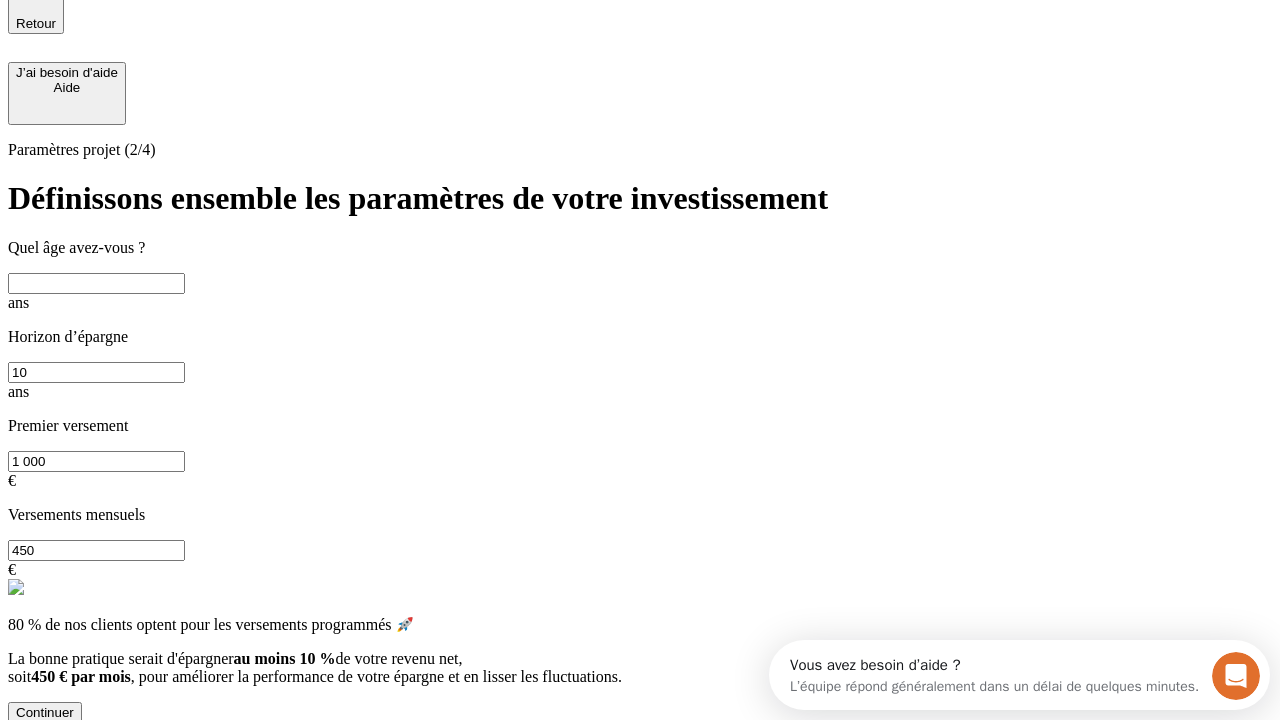 click at bounding box center [96, 283] 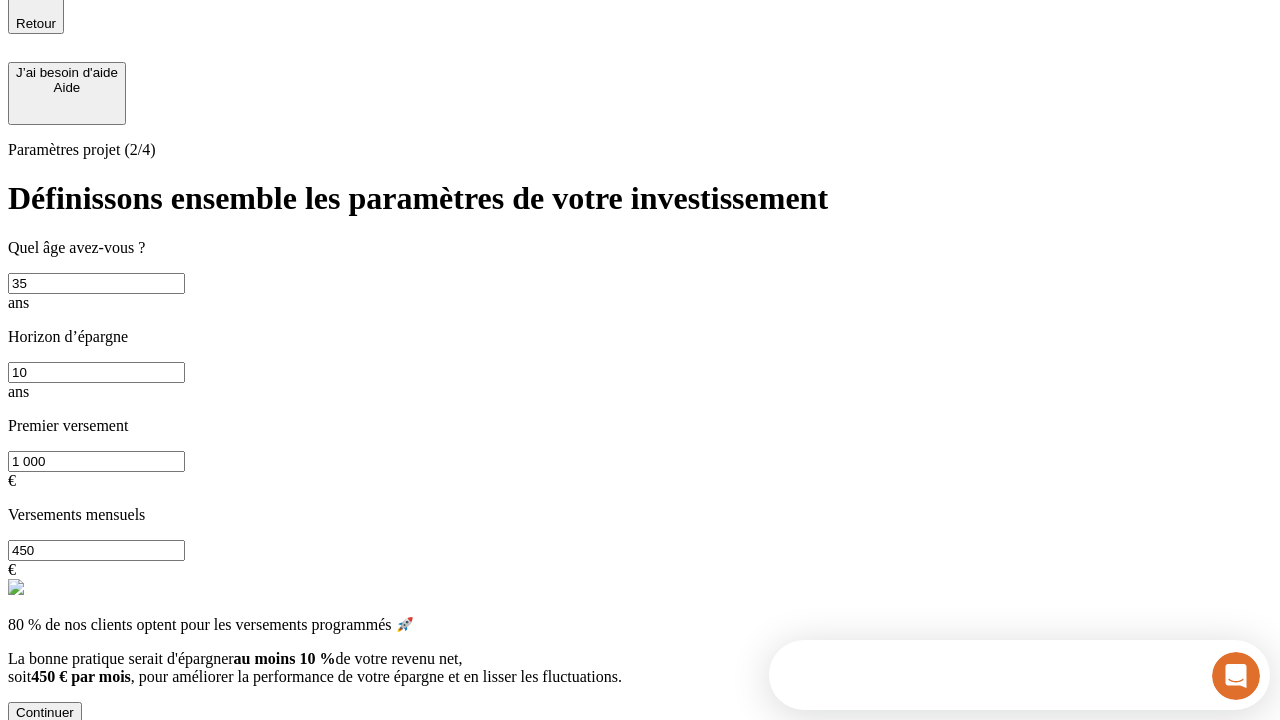 type on "35" 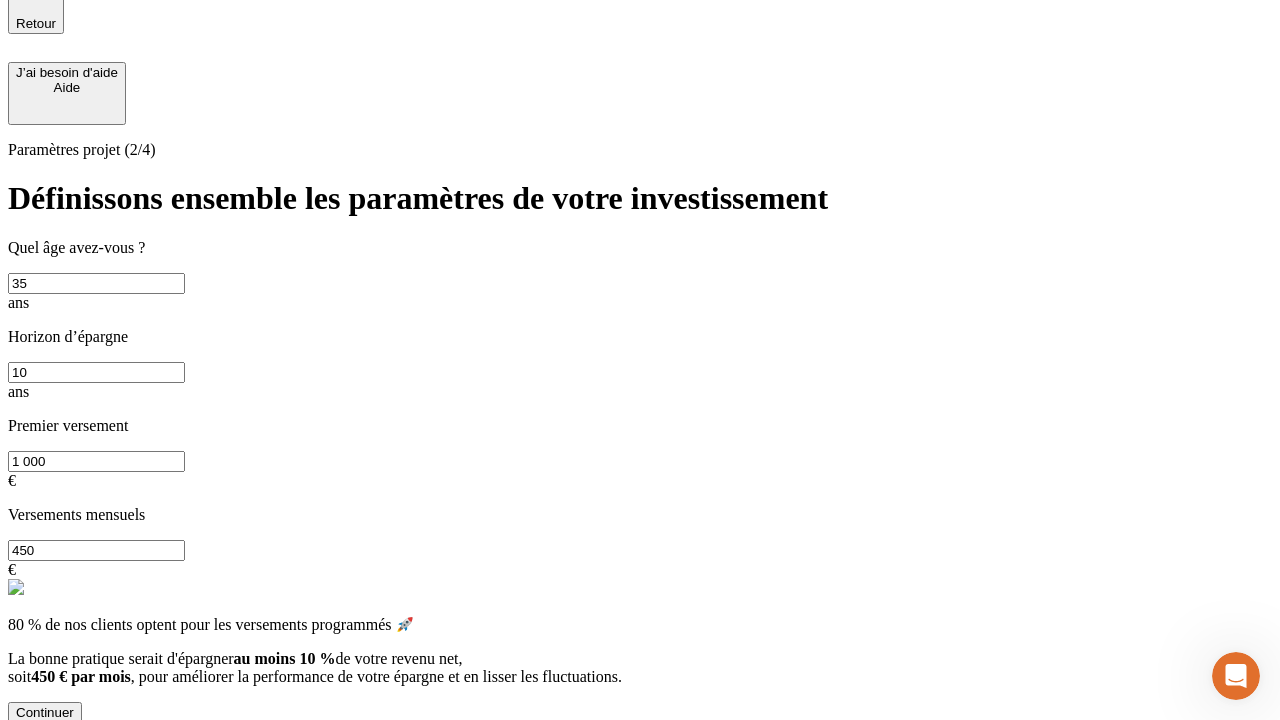 click on "1 000" at bounding box center [96, 461] 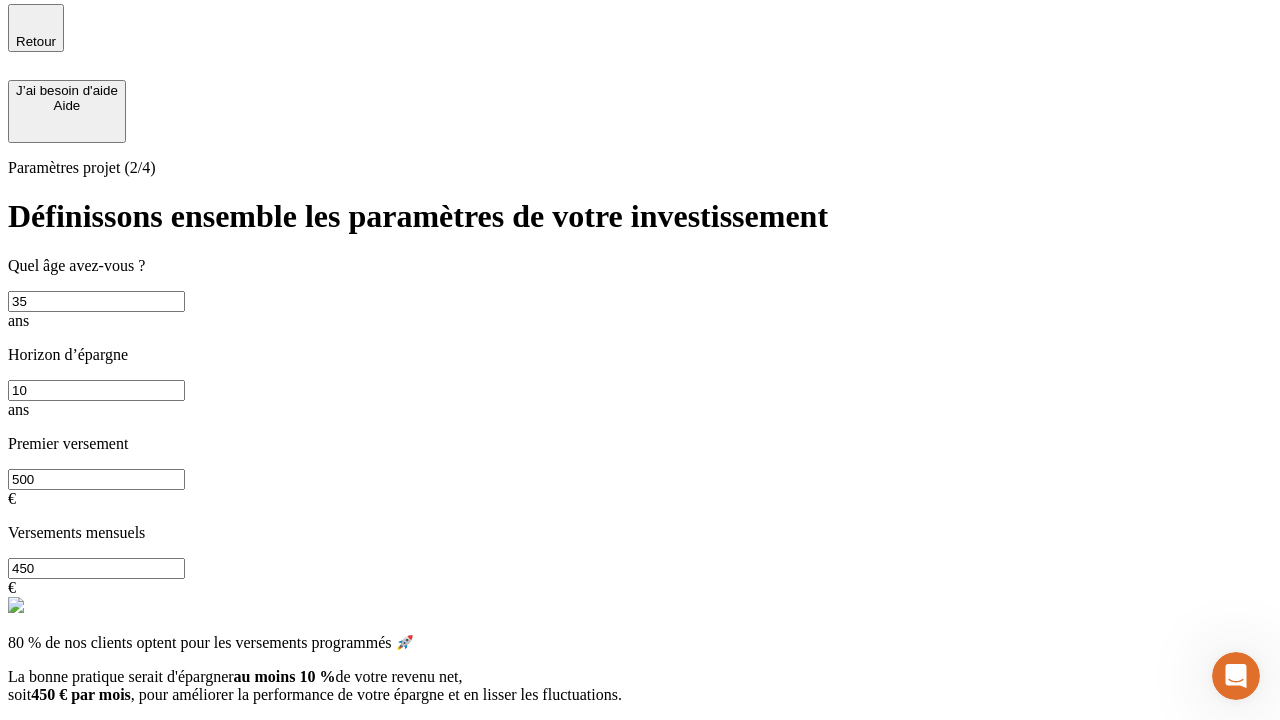type on "500" 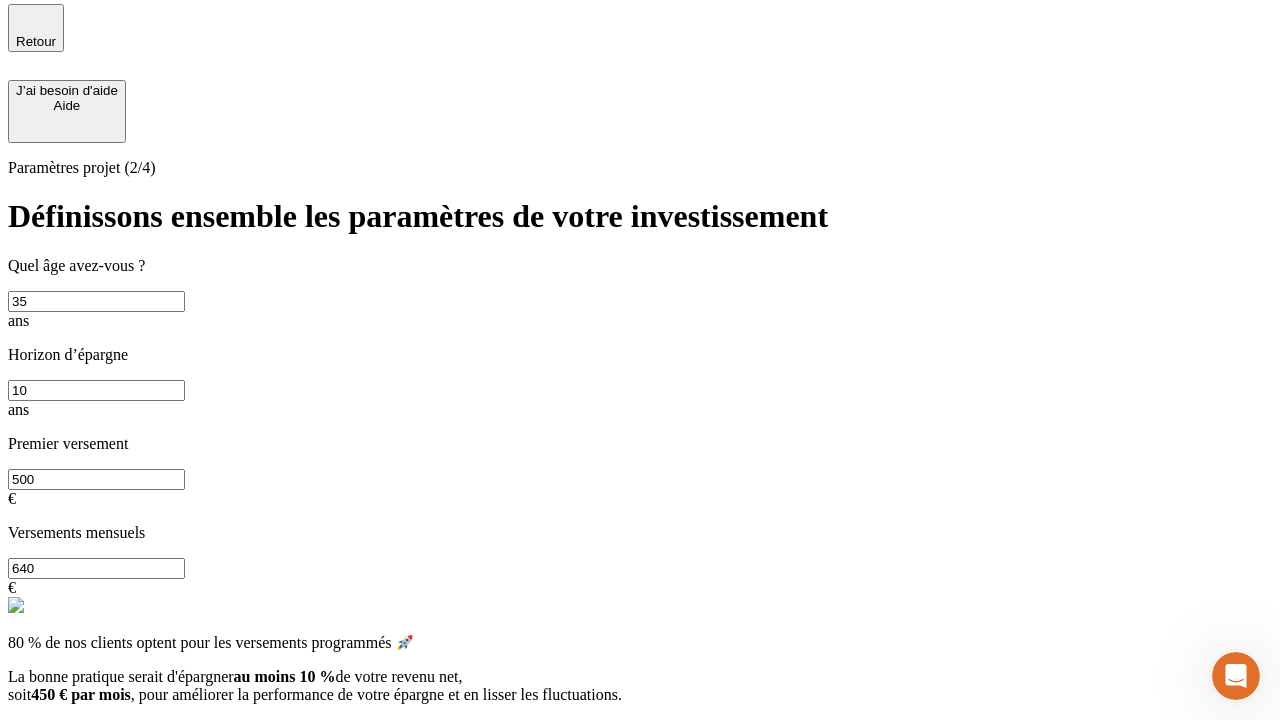 type on "640" 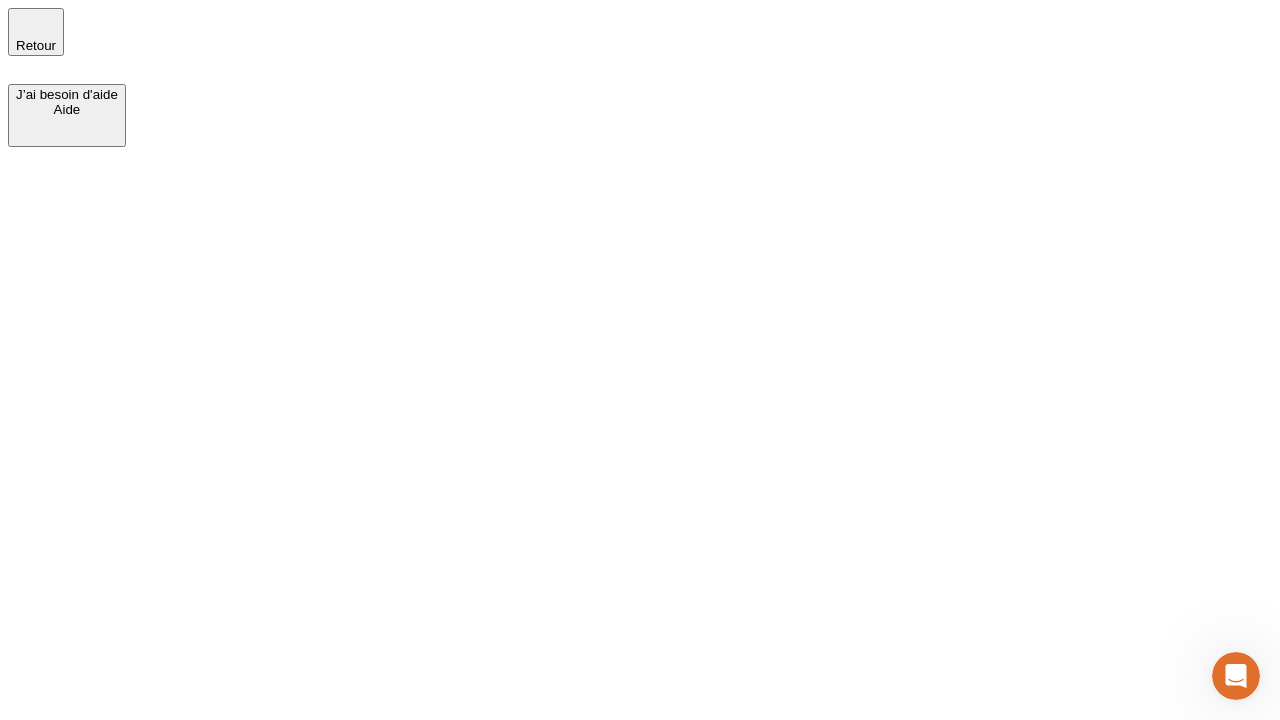 scroll, scrollTop: 0, scrollLeft: 0, axis: both 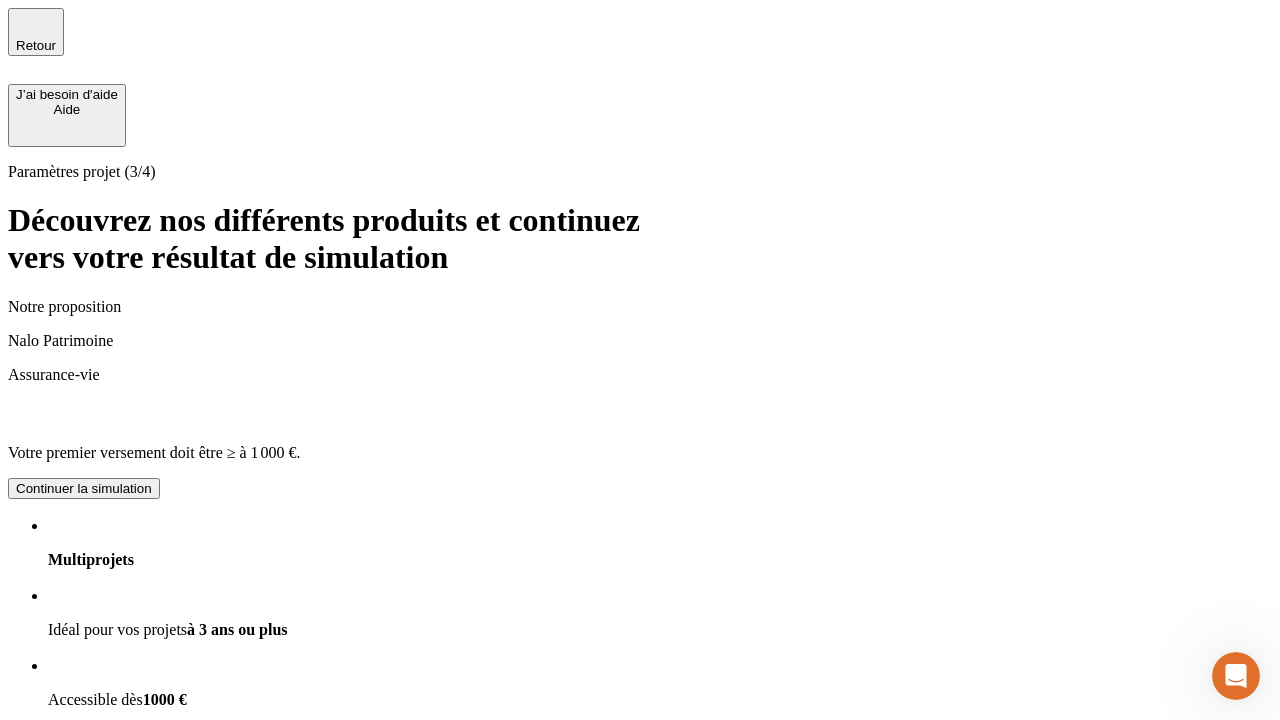 click on "Continuer la simulation" at bounding box center (84, 488) 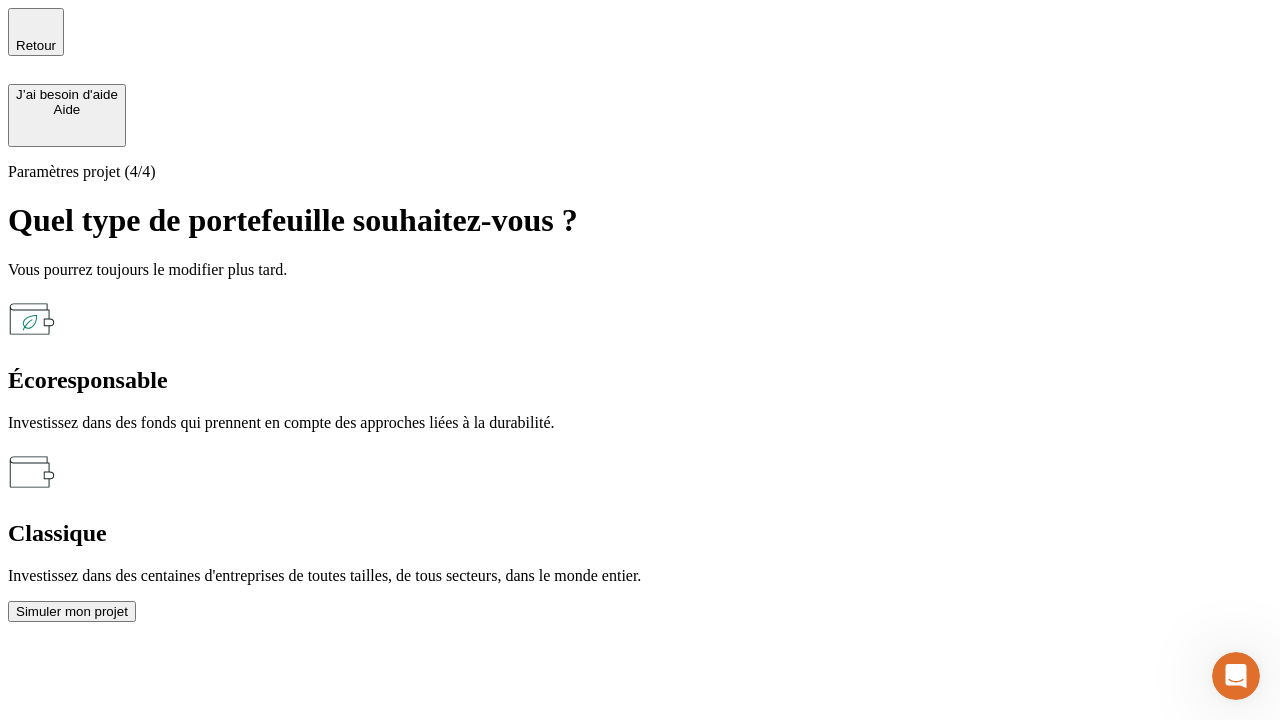 click on "Écoresponsable" at bounding box center (640, 380) 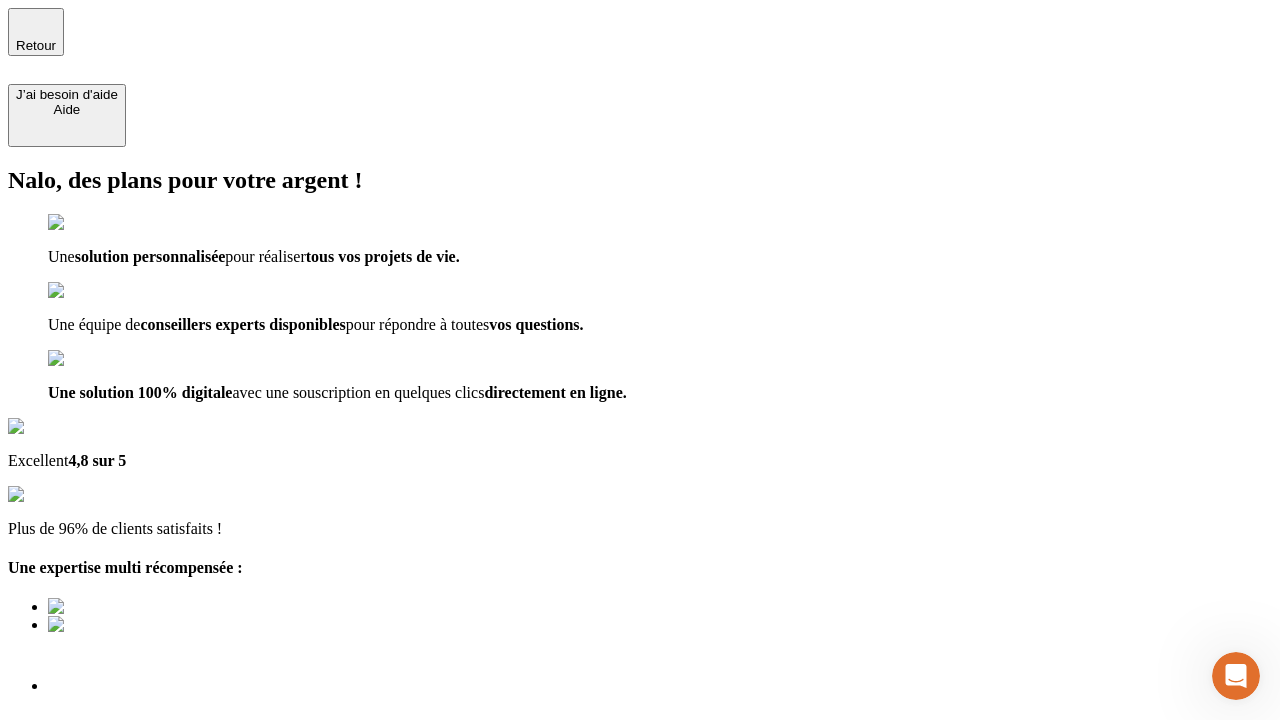 click on "Découvrir ma simulation" at bounding box center [87, 840] 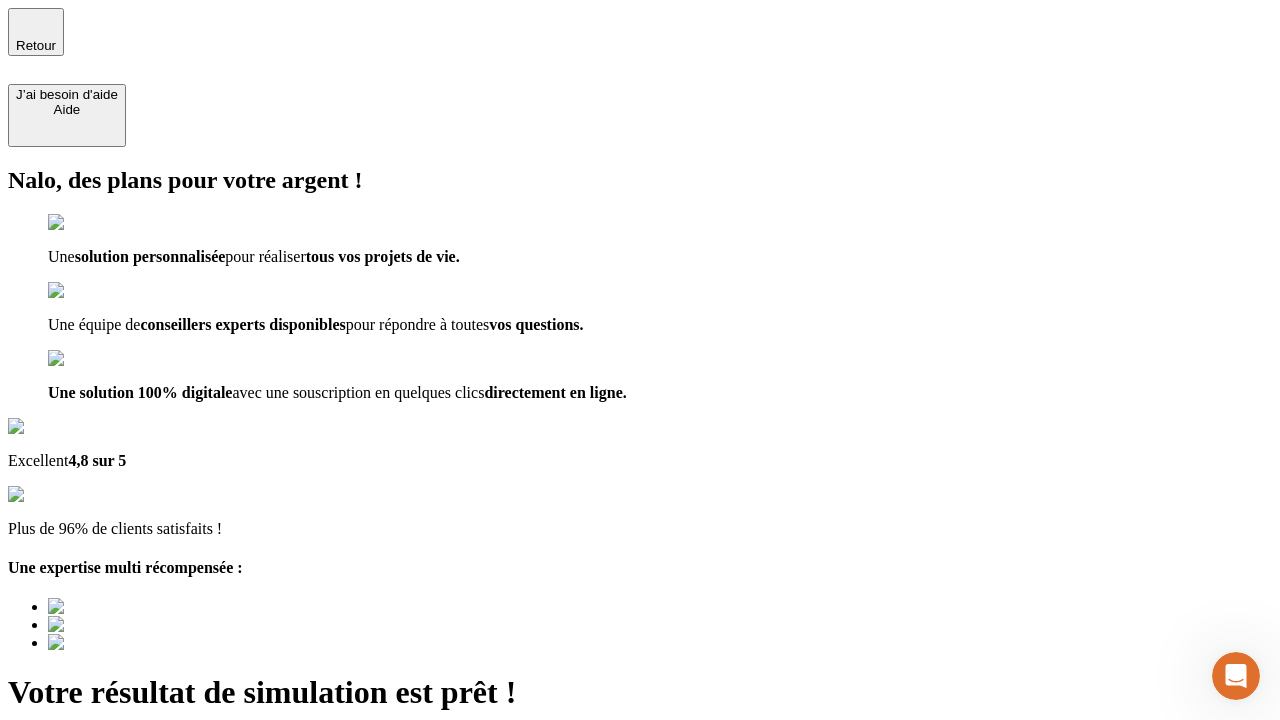 click on "Découvrir ma simulation" at bounding box center (87, 847) 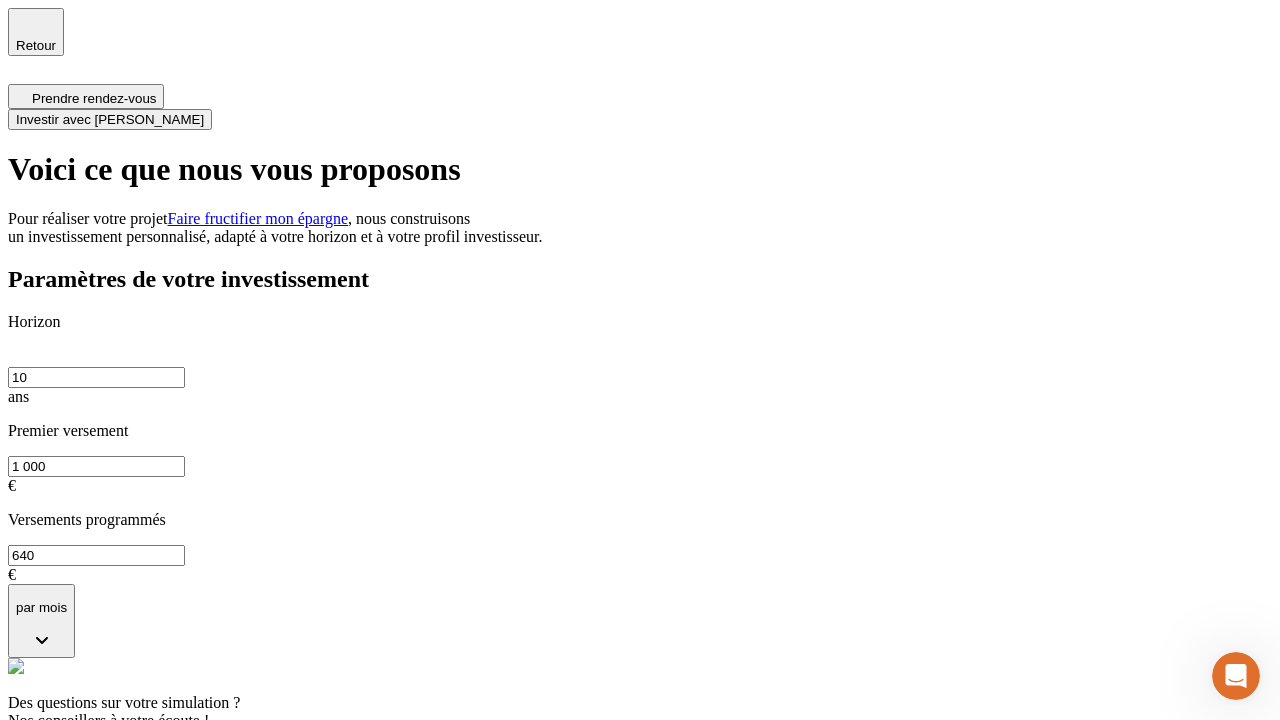 click on "Investir avec [PERSON_NAME]" at bounding box center [110, 119] 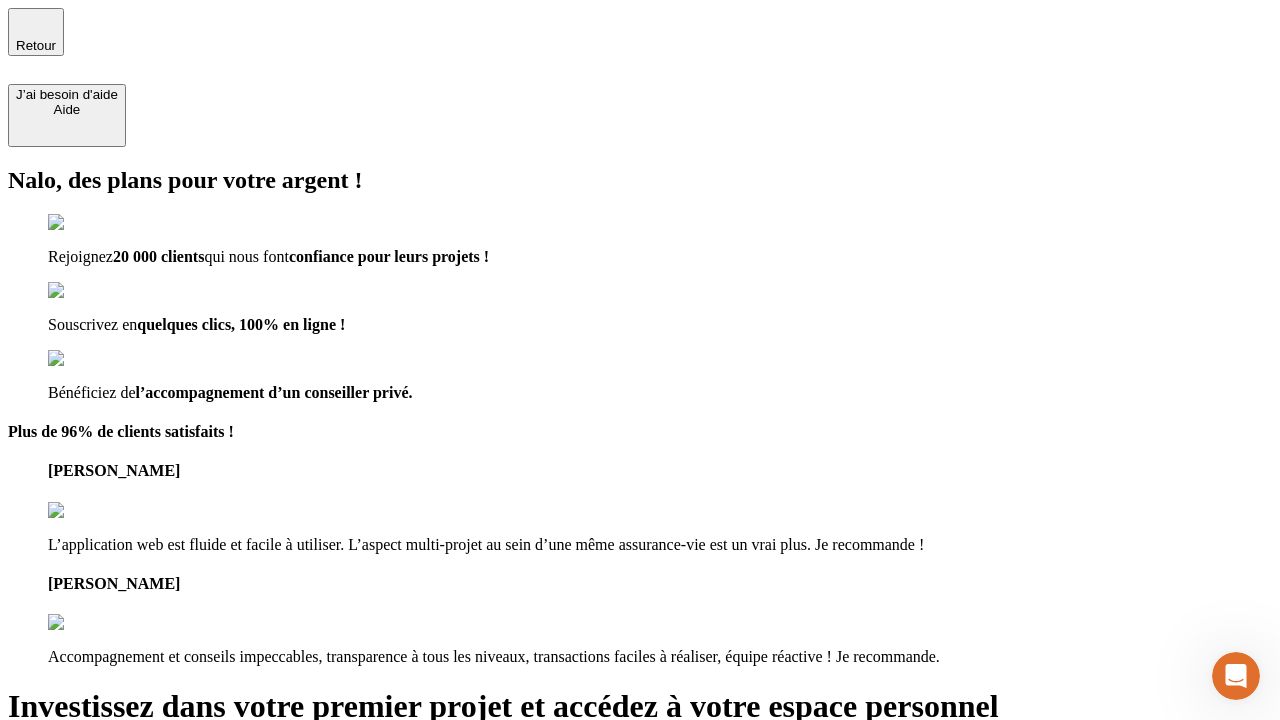 type on "[EMAIL_ADDRESS][DOMAIN_NAME]" 